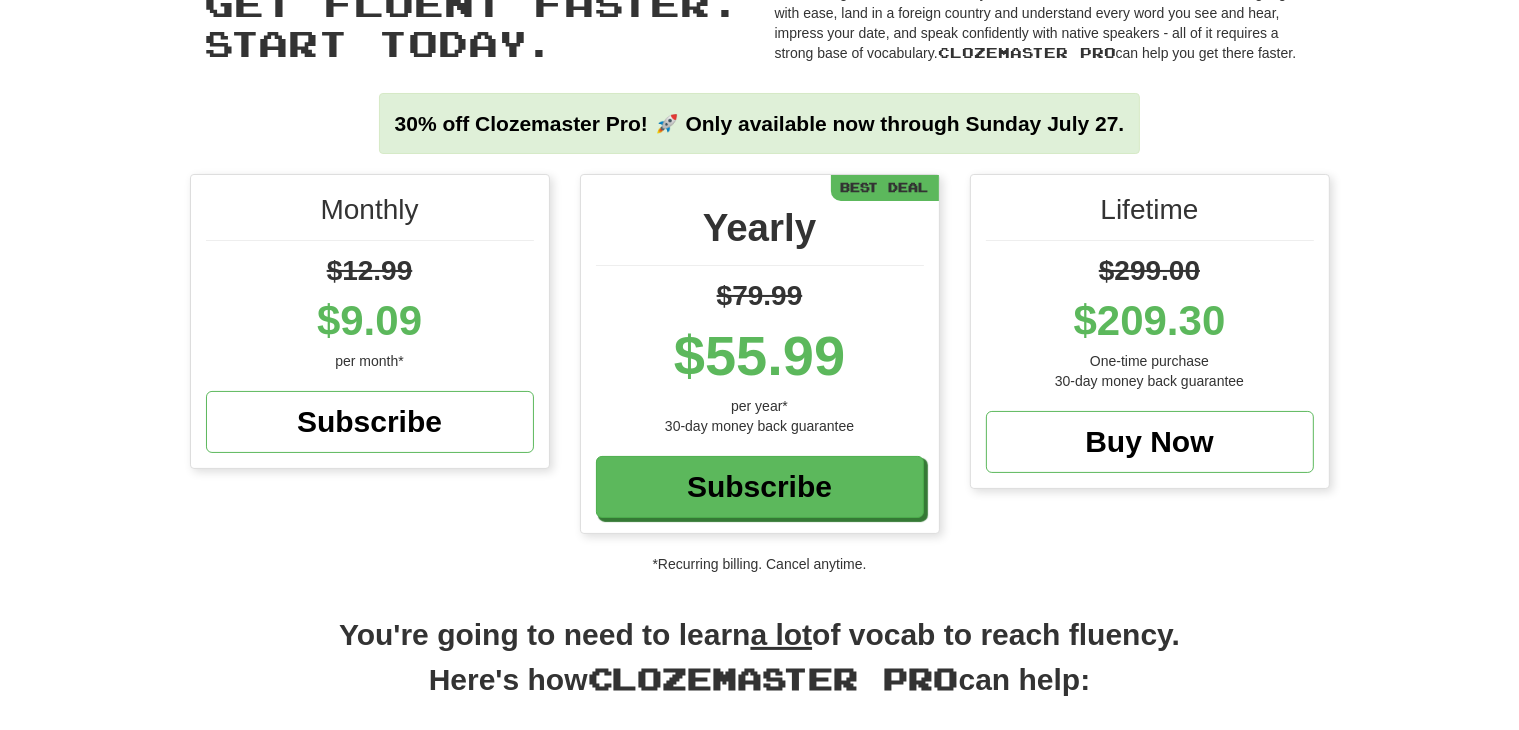 scroll, scrollTop: 0, scrollLeft: 0, axis: both 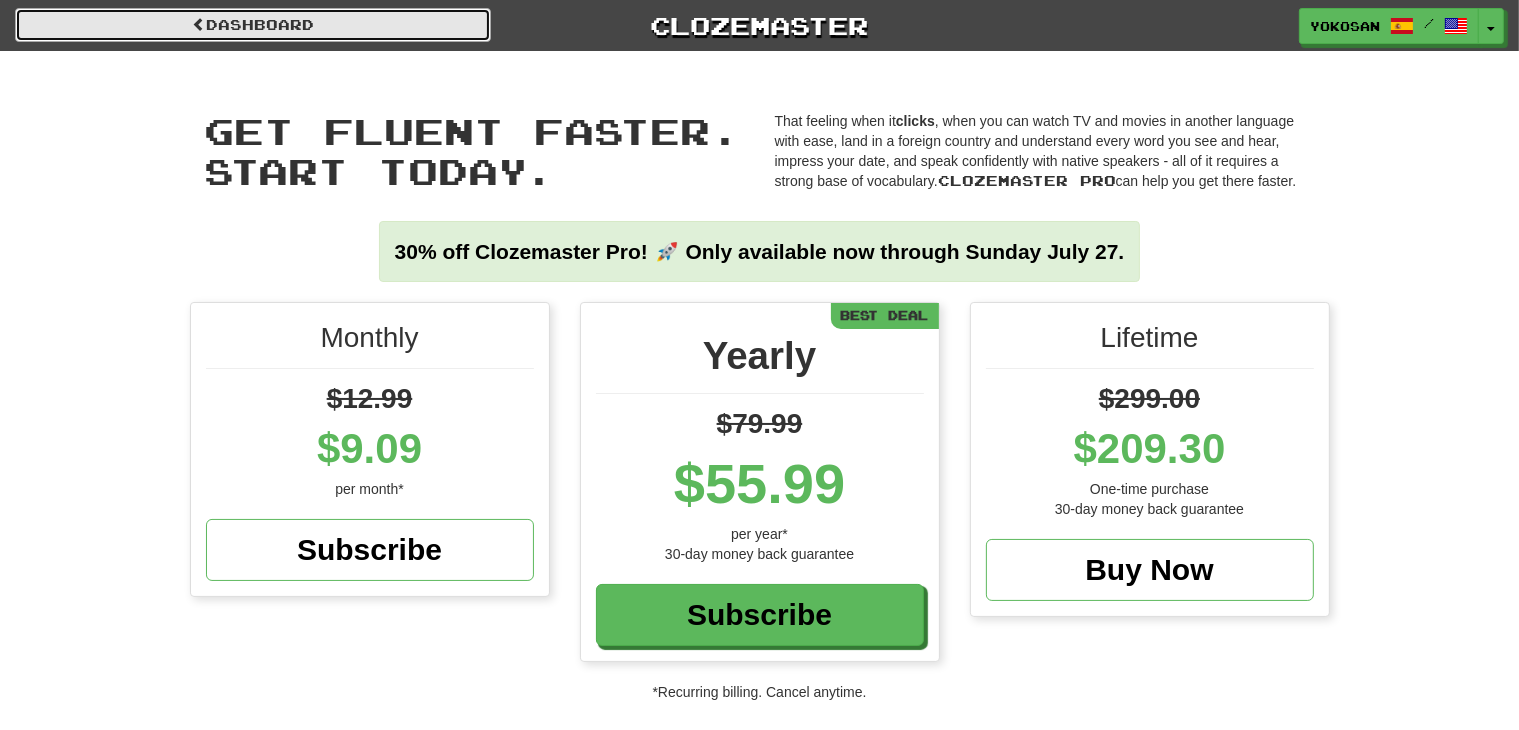 click on "Dashboard" at bounding box center [253, 25] 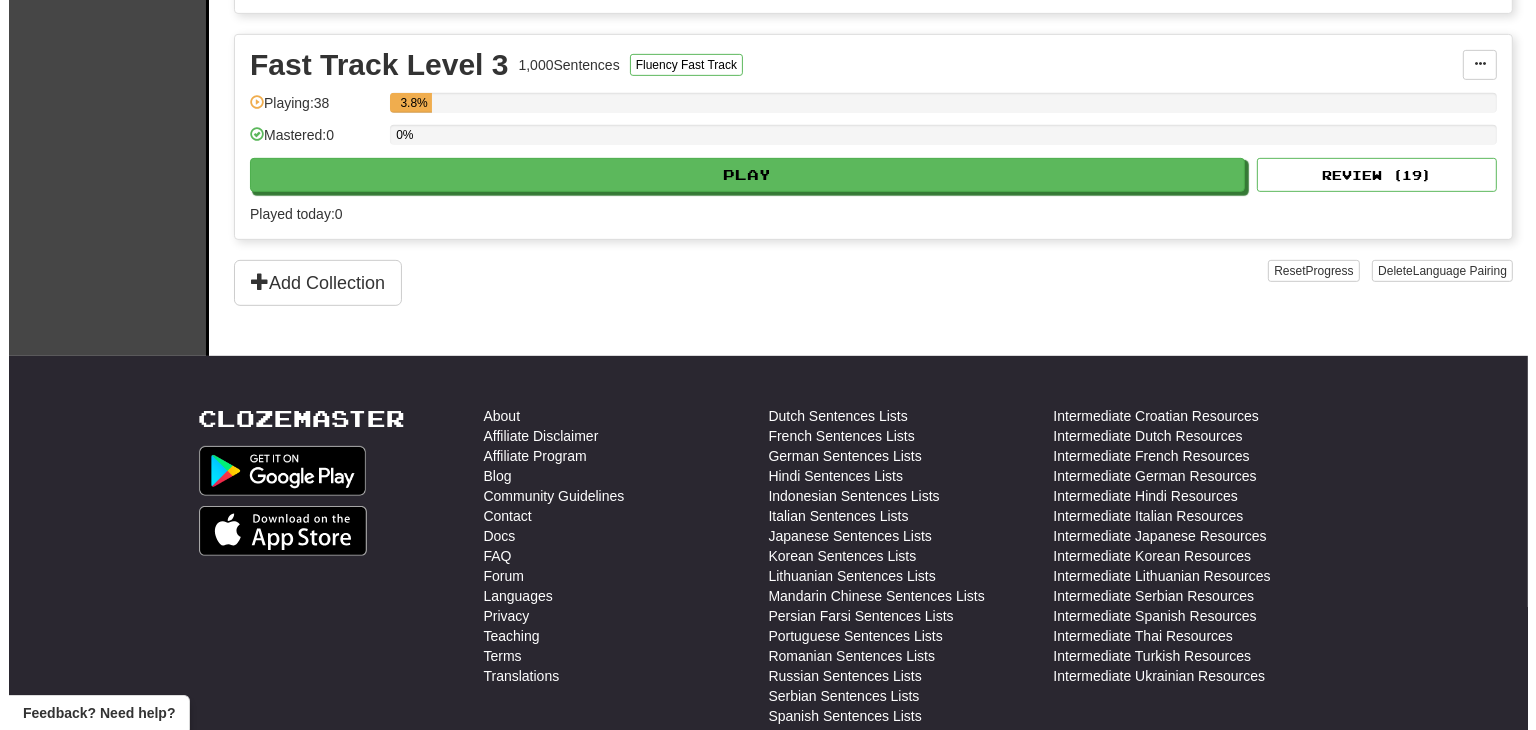 scroll, scrollTop: 934, scrollLeft: 0, axis: vertical 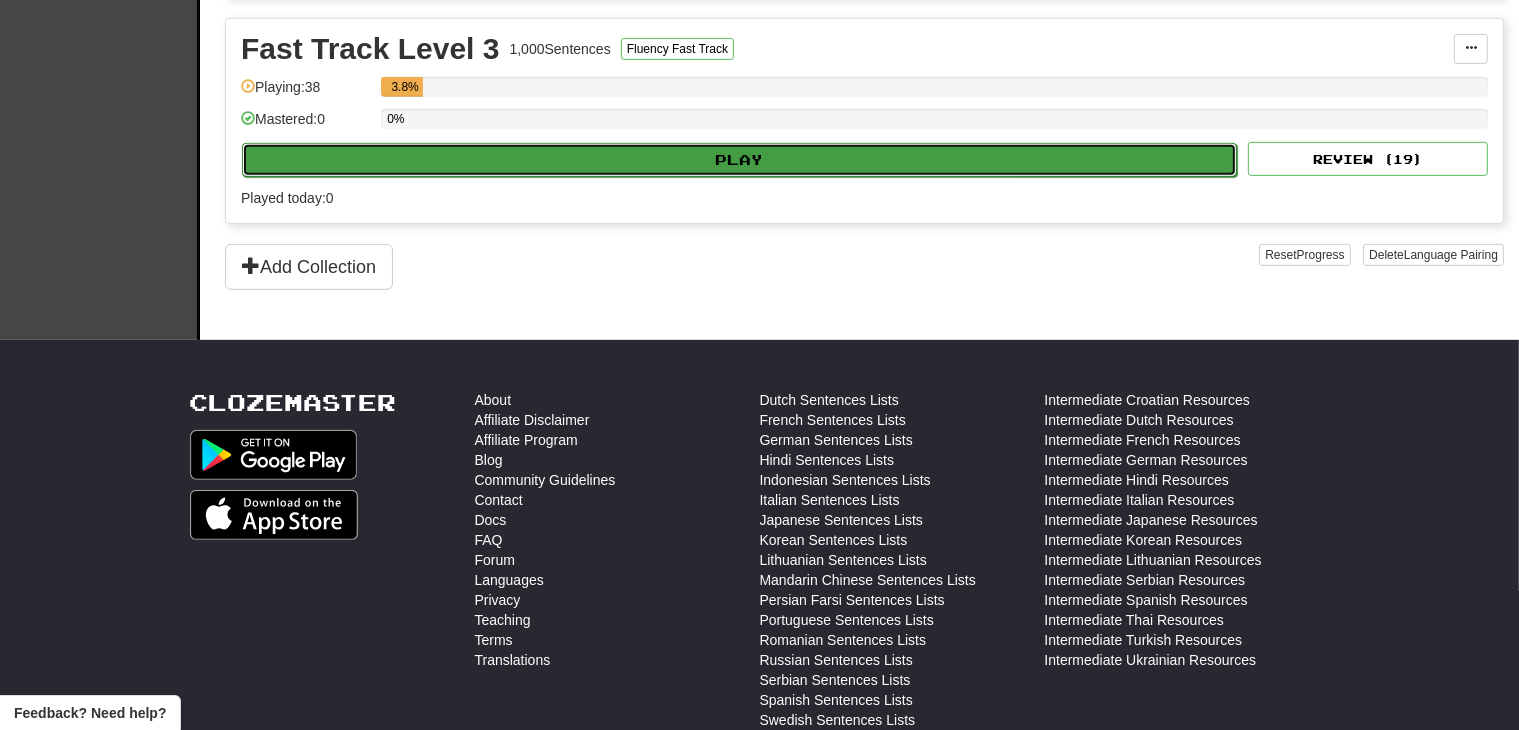 click on "Play" at bounding box center [739, 160] 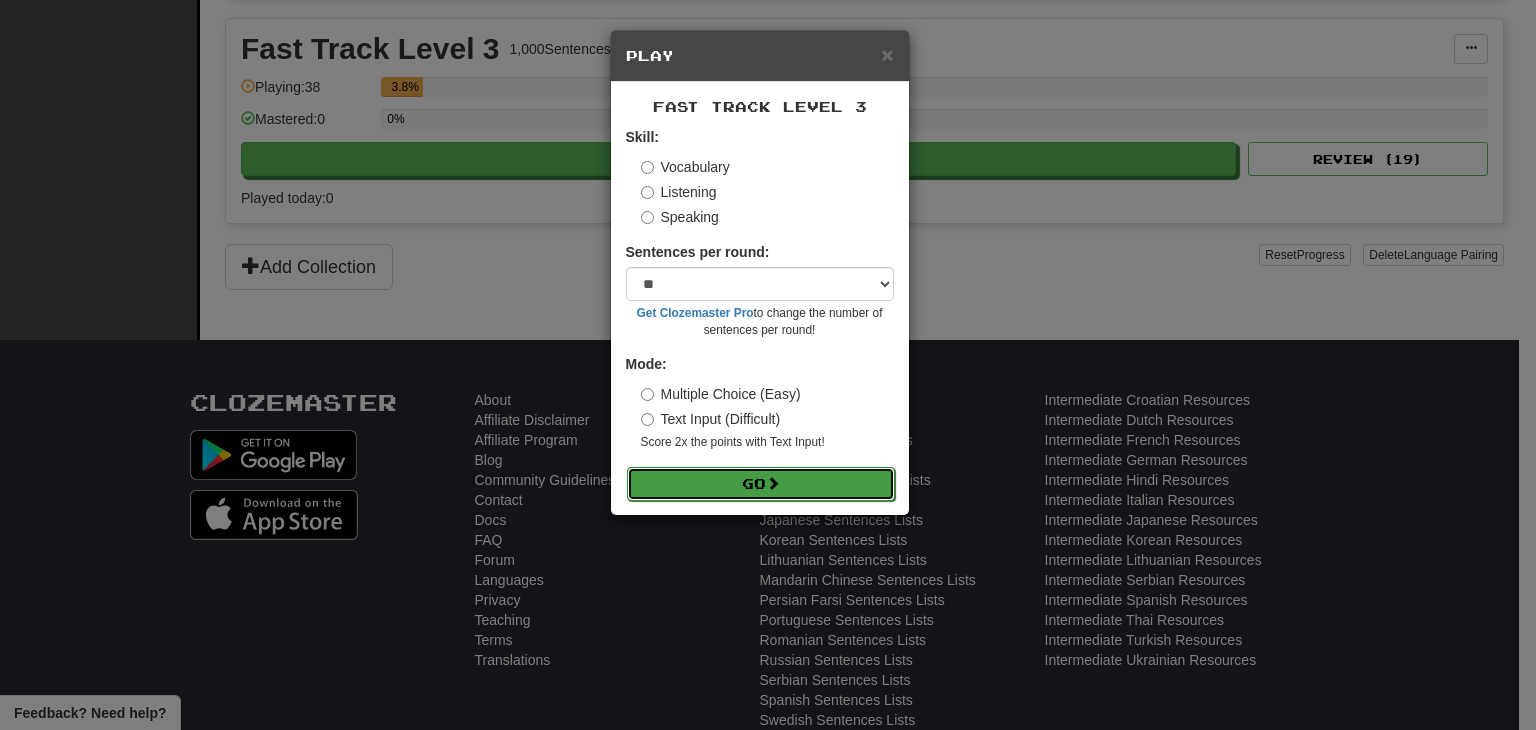 click at bounding box center (773, 483) 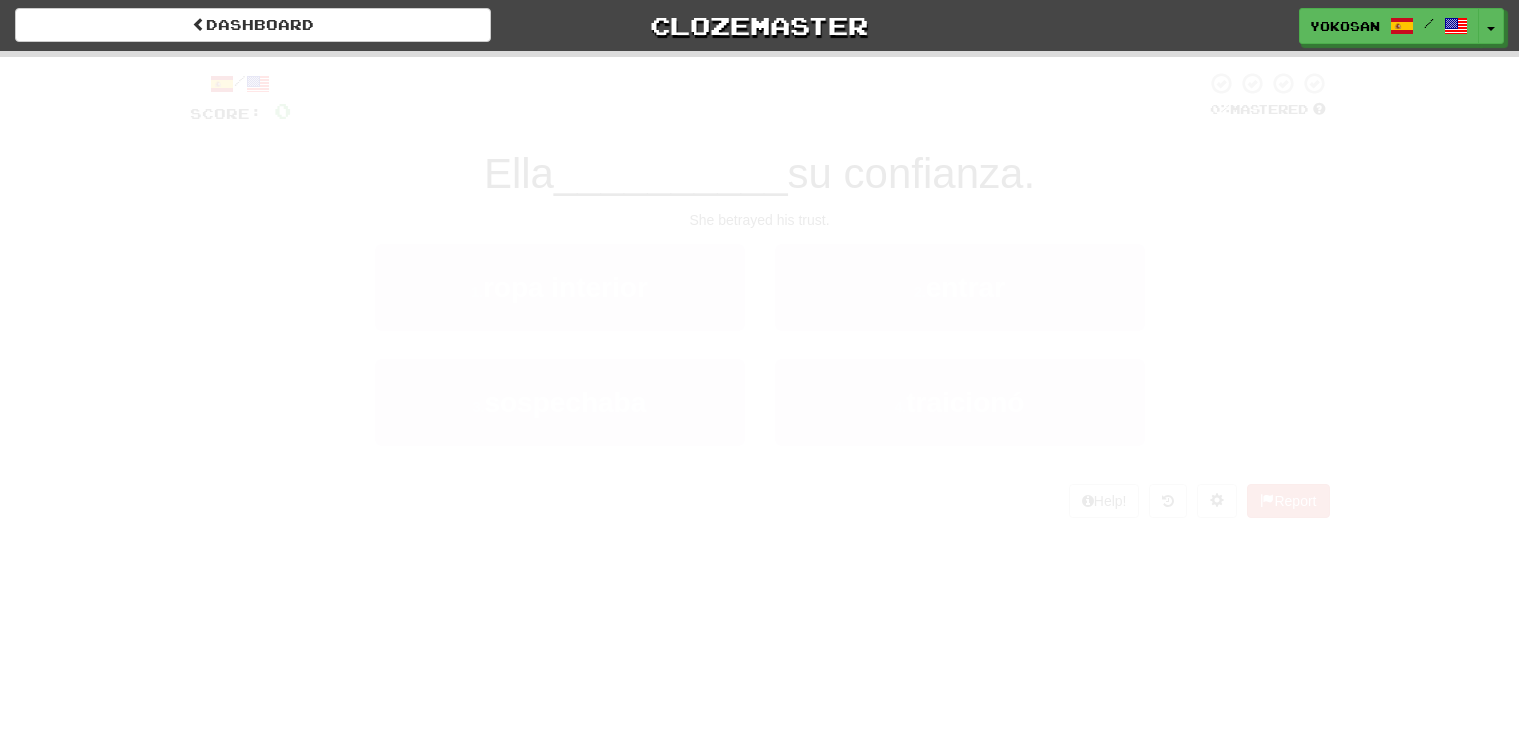scroll, scrollTop: 0, scrollLeft: 0, axis: both 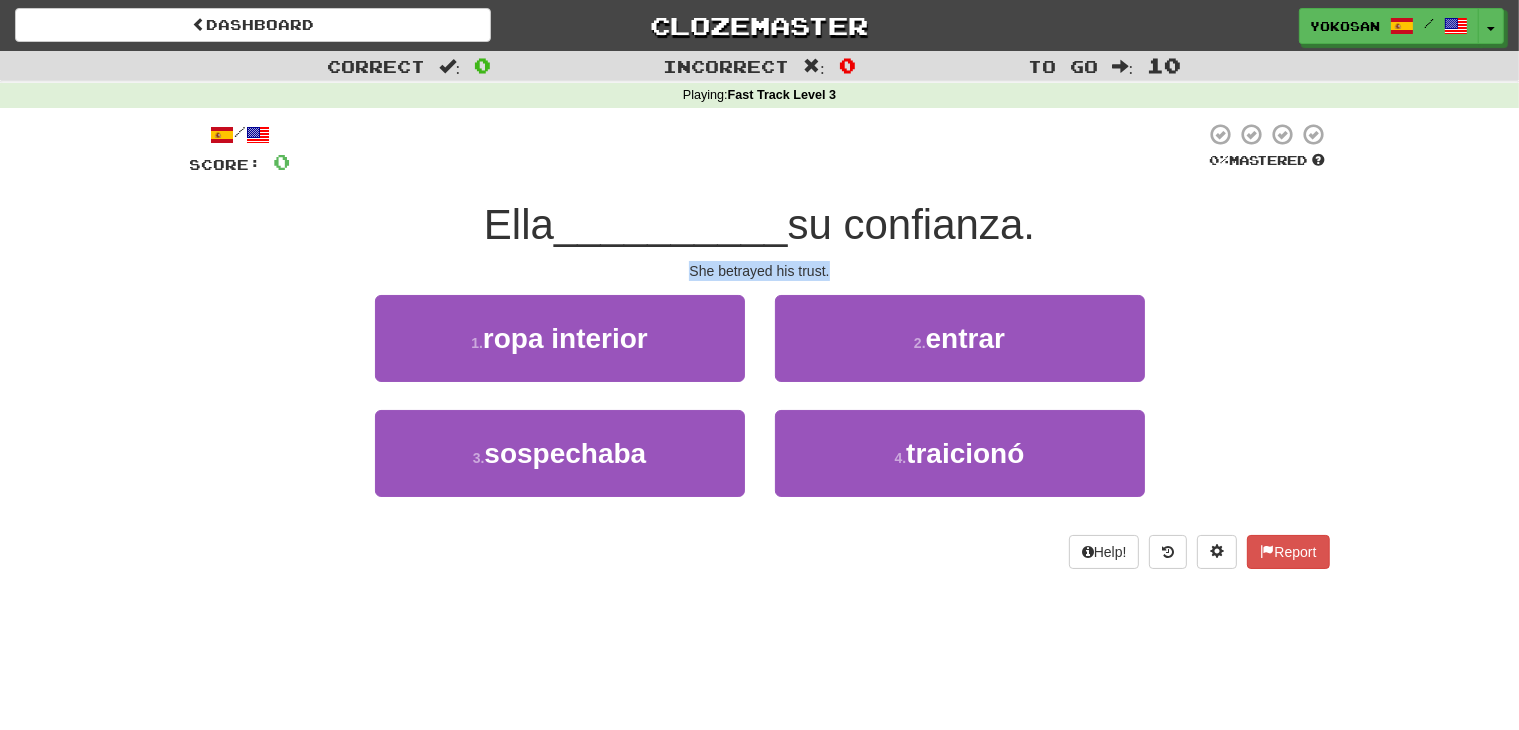 drag, startPoint x: 689, startPoint y: 267, endPoint x: 840, endPoint y: 268, distance: 151.00331 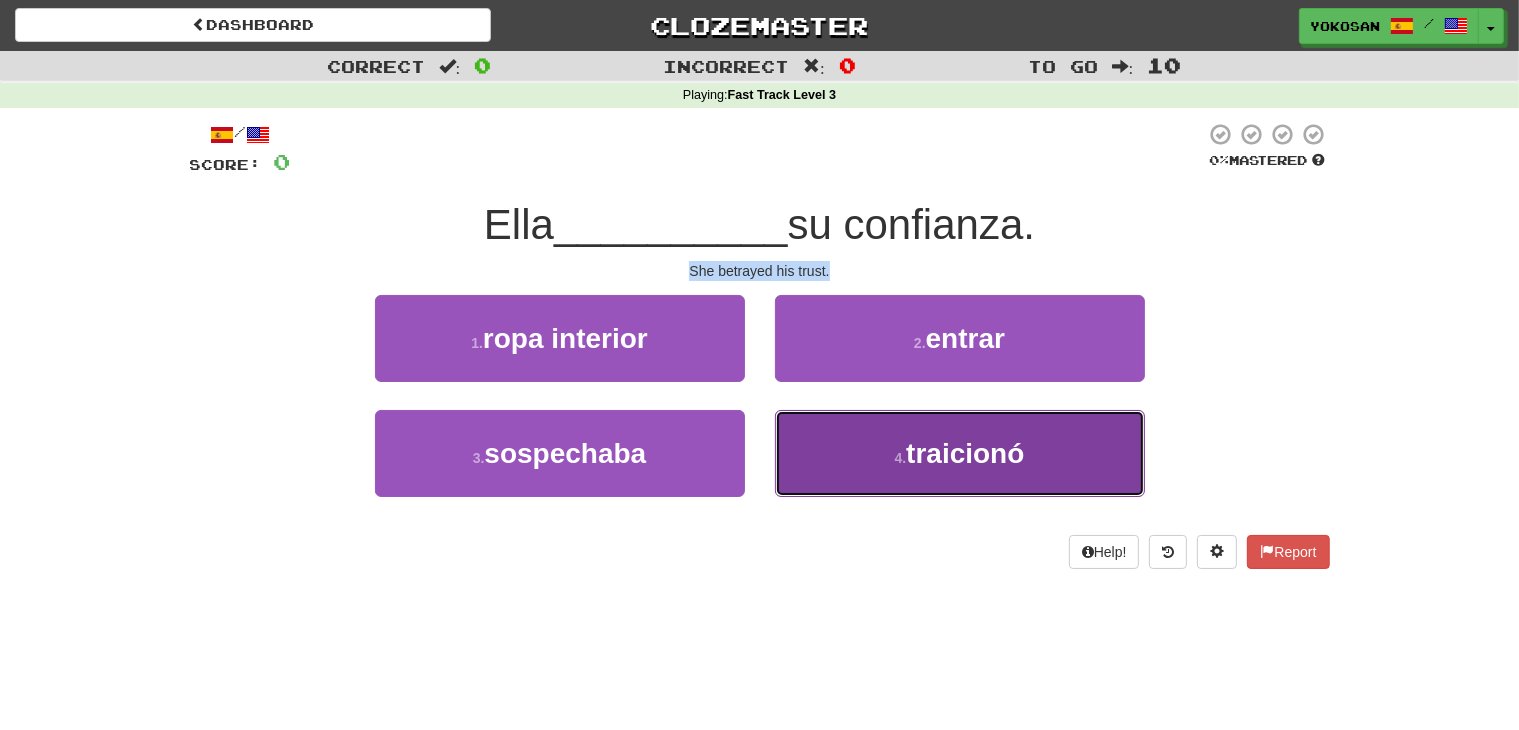 click on "4 .  traicionó" at bounding box center (960, 453) 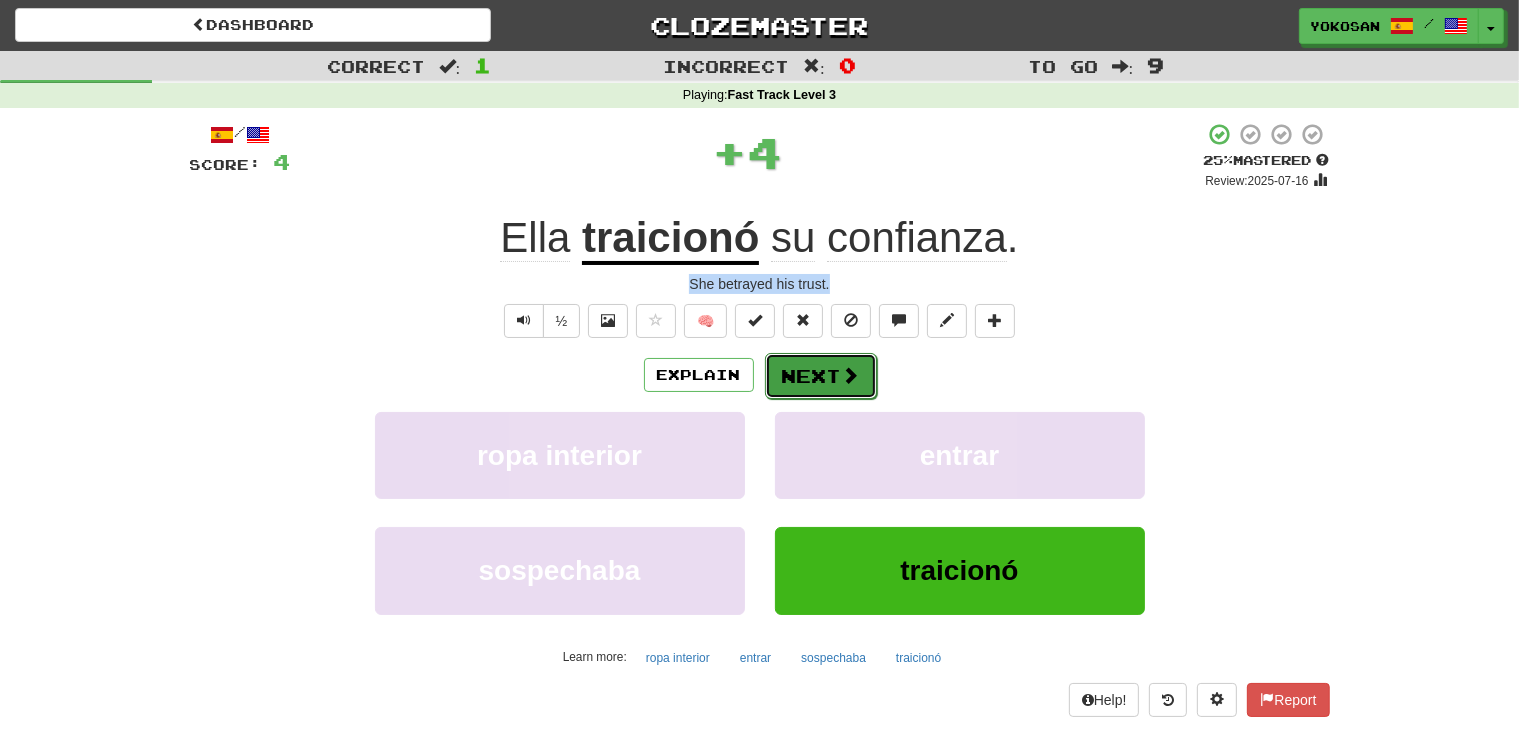 click on "Next" at bounding box center [821, 376] 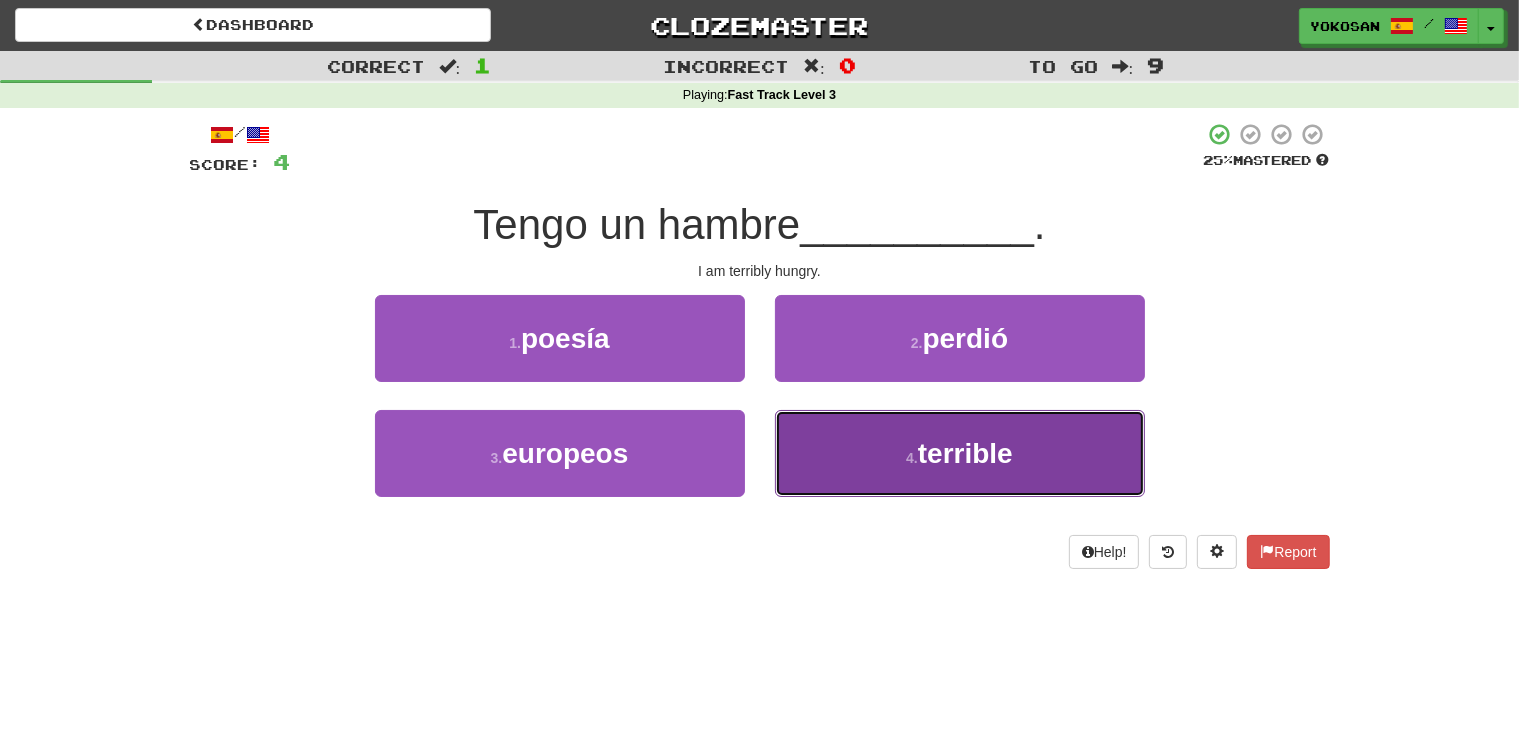 click on "4 .  terrible" at bounding box center (960, 453) 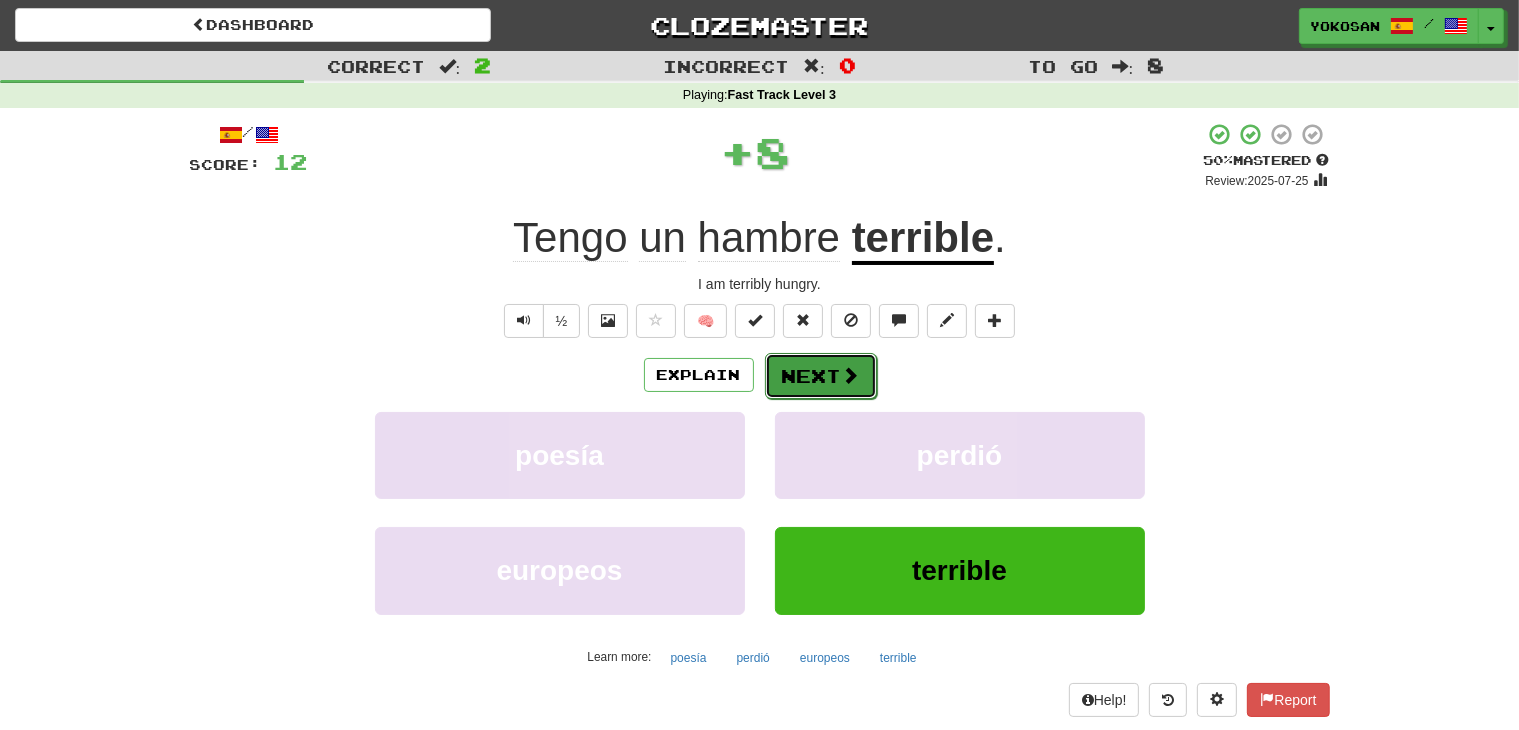 click at bounding box center (851, 375) 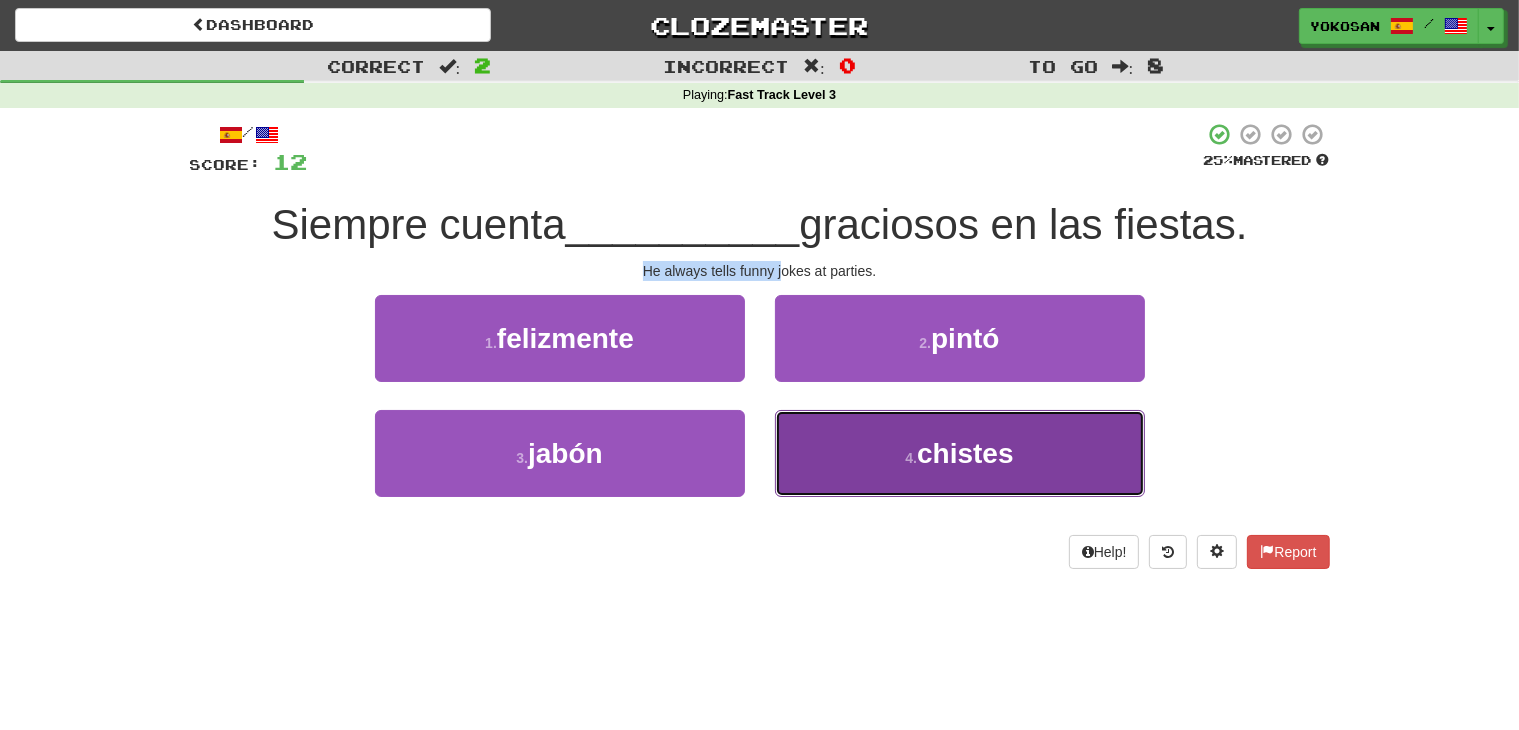 click on "4 .  chistes" at bounding box center [960, 453] 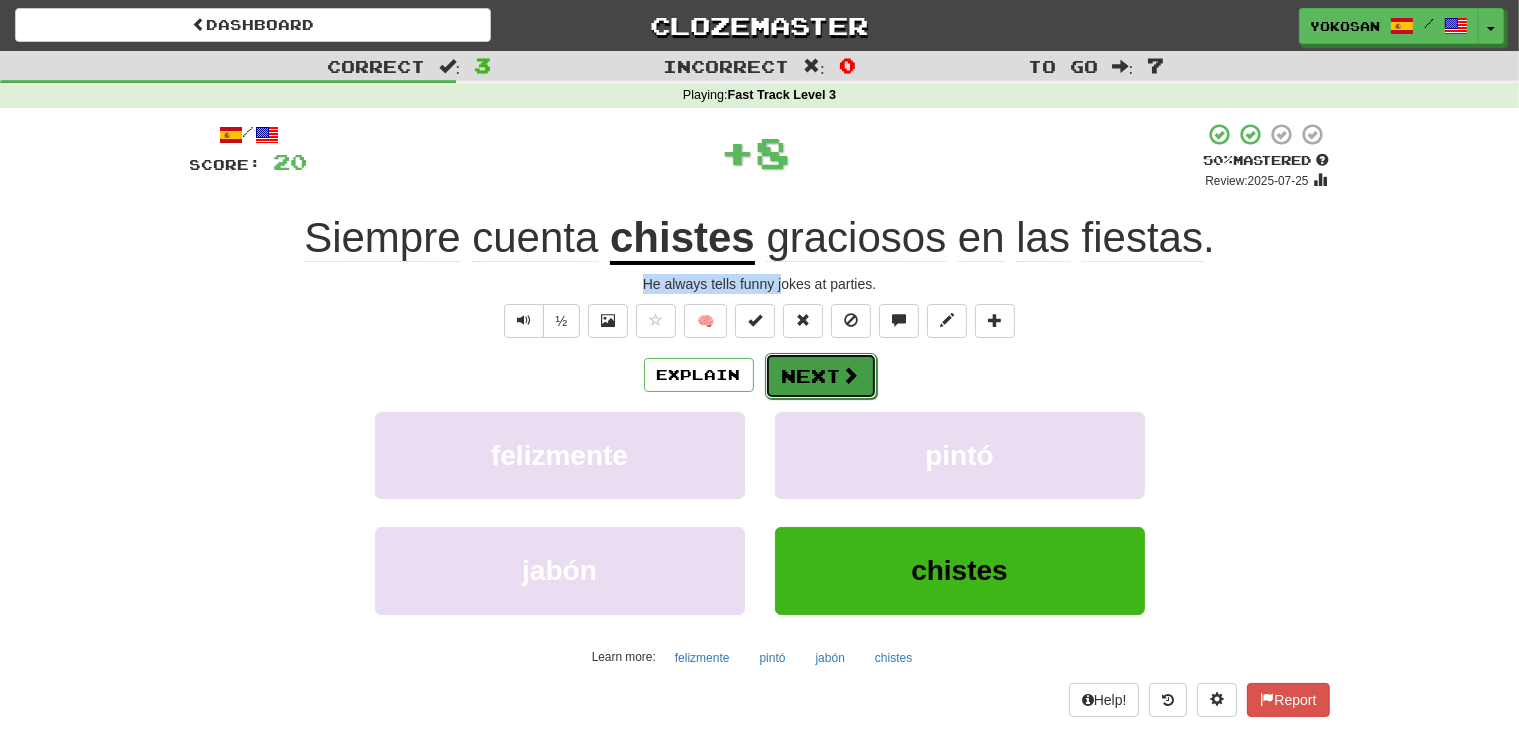 click at bounding box center (851, 375) 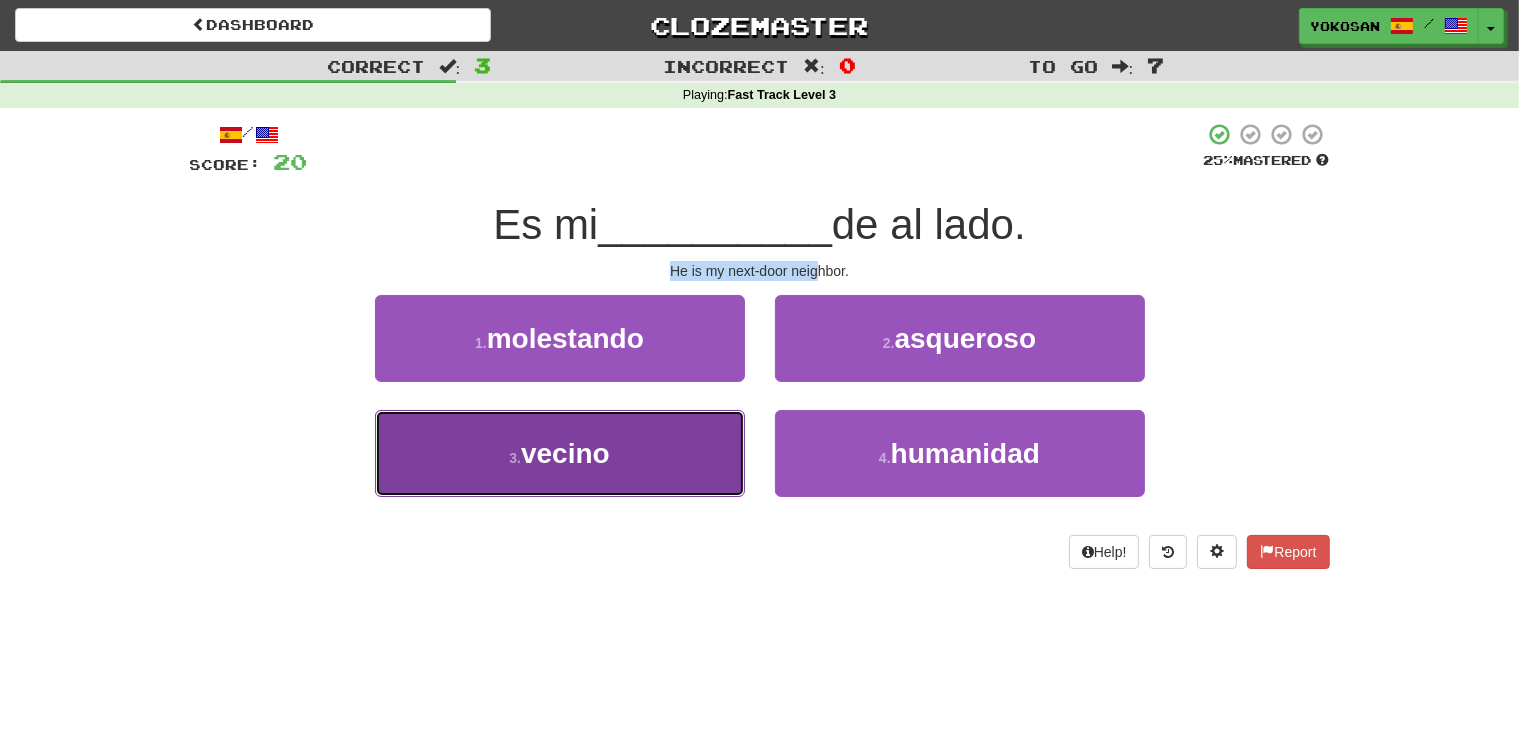 click on "3 .  vecino" at bounding box center [560, 453] 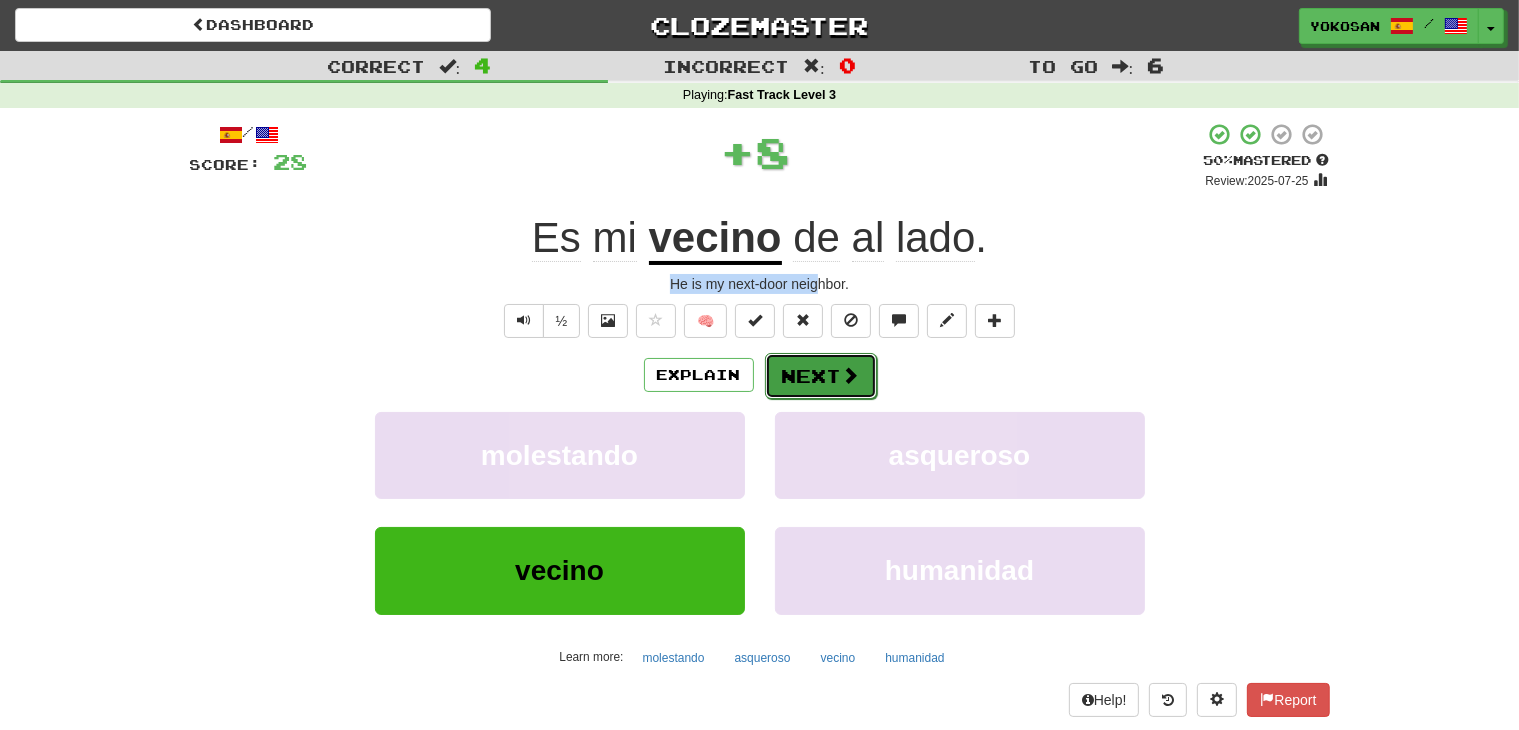 click on "Next" at bounding box center (821, 376) 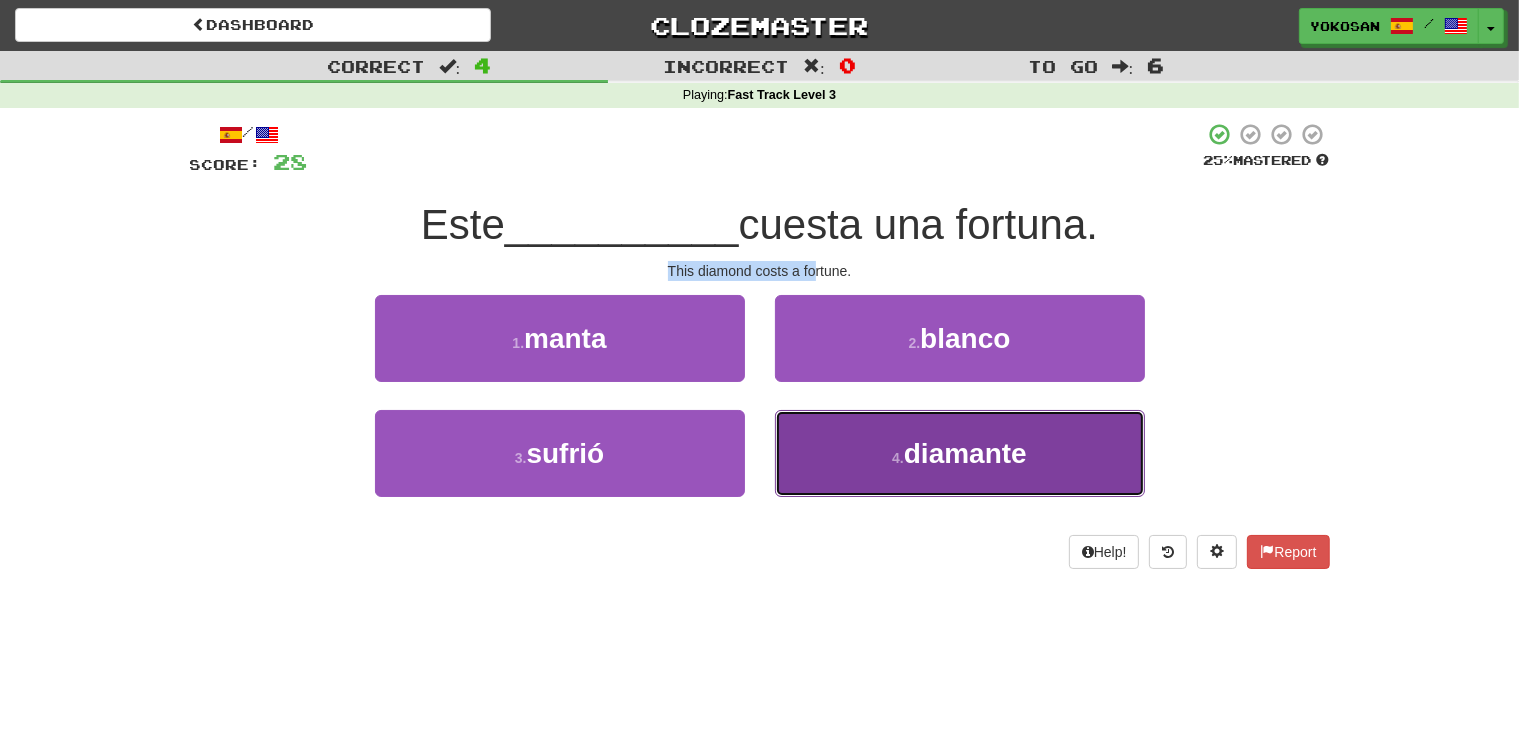 click on "4 ." at bounding box center (898, 458) 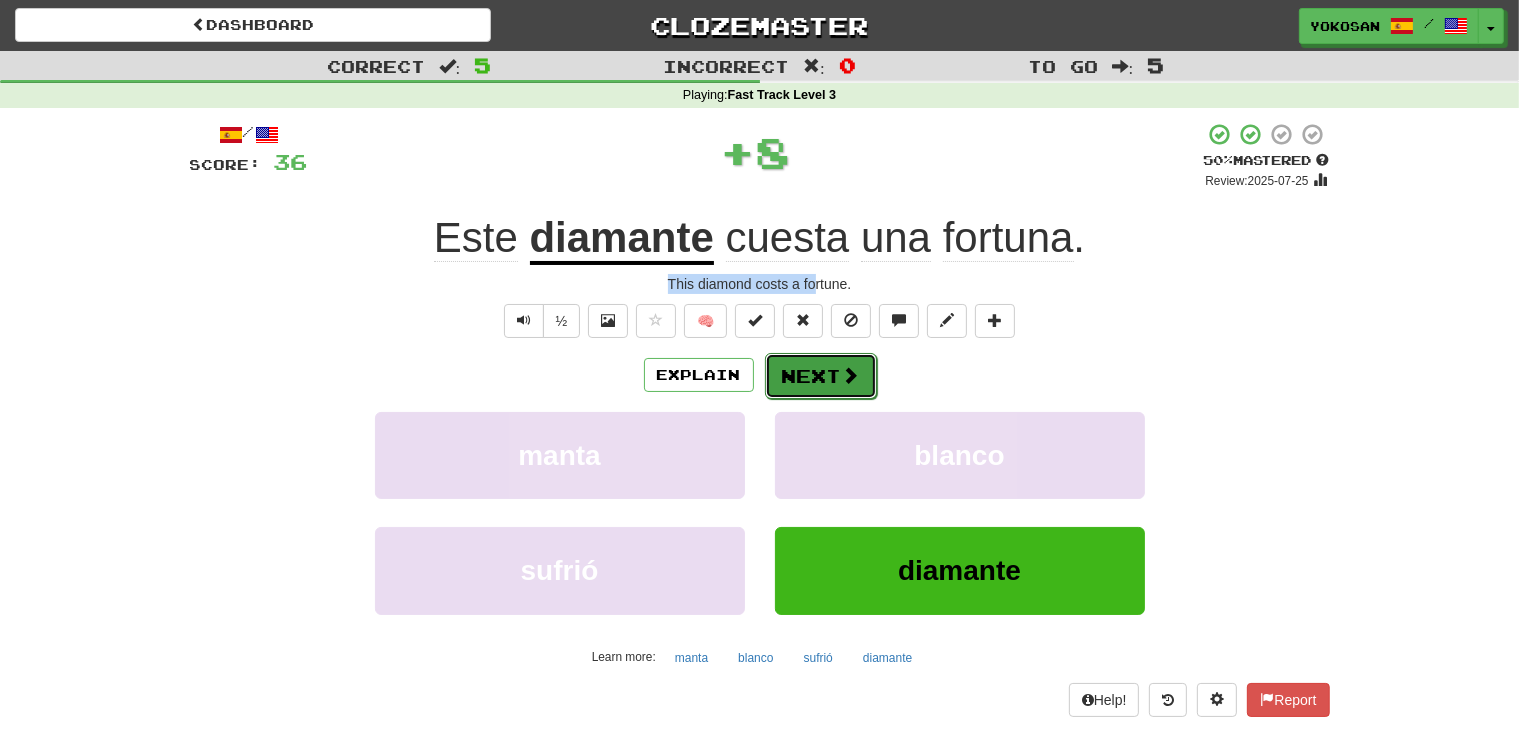 click at bounding box center [851, 375] 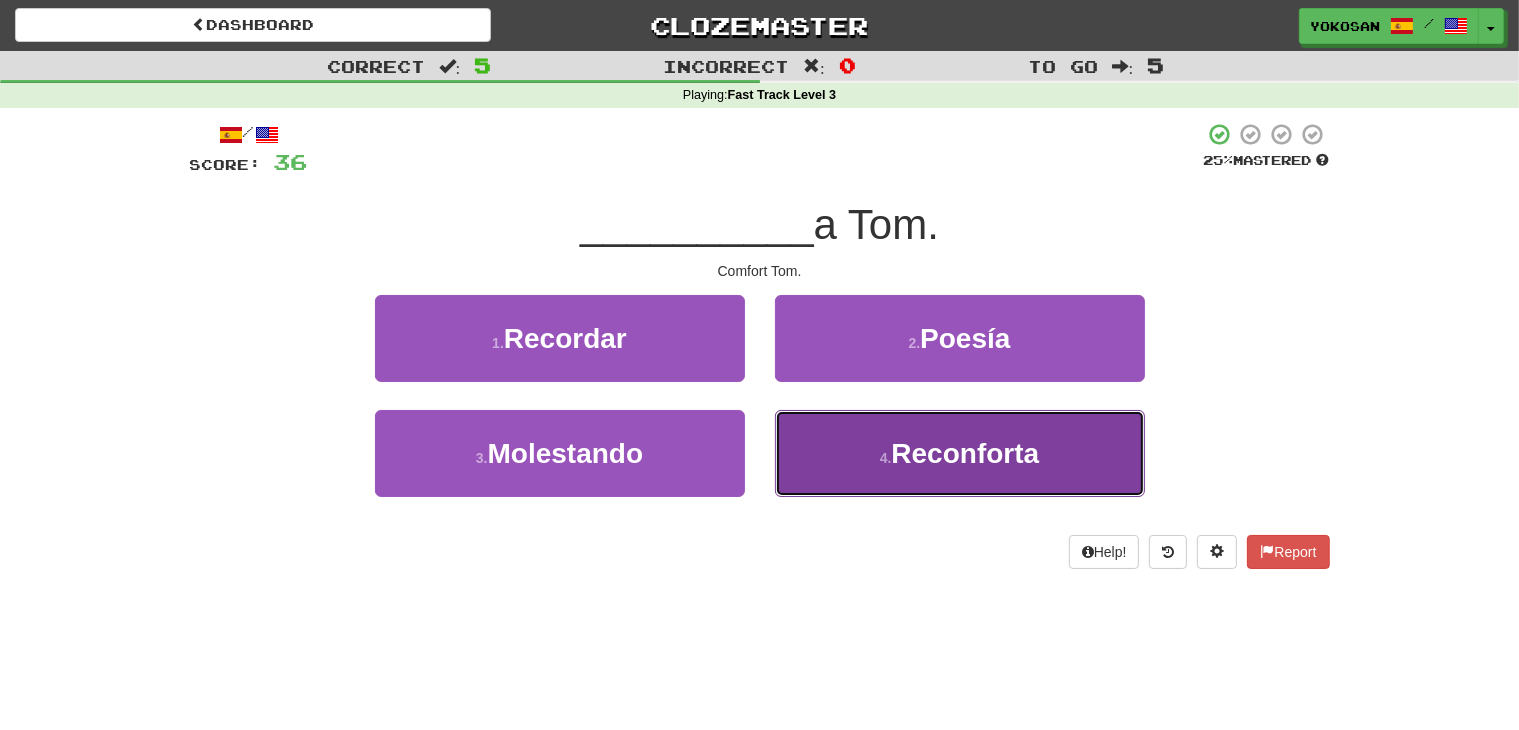 click on "4 .  Reconforta" at bounding box center (960, 453) 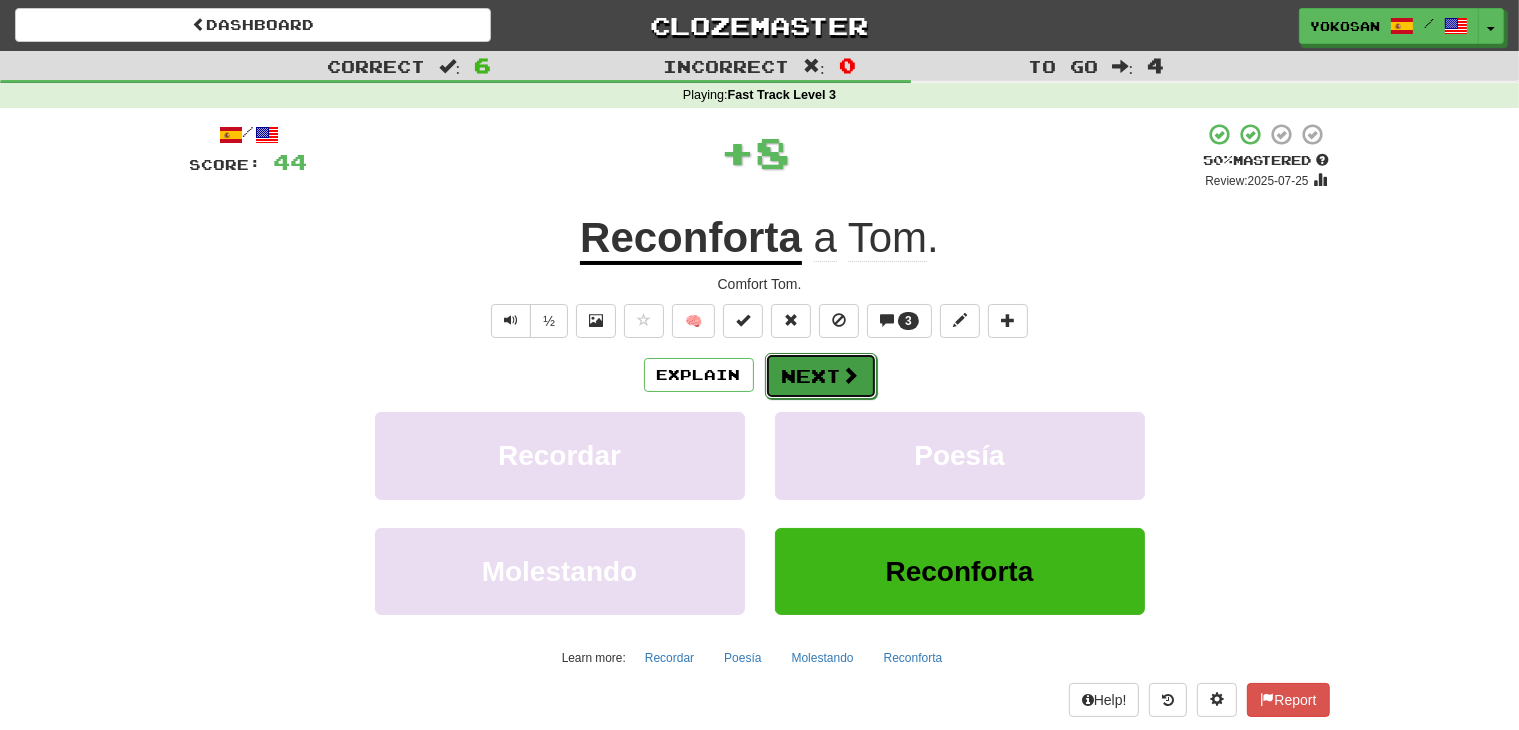 click at bounding box center [851, 375] 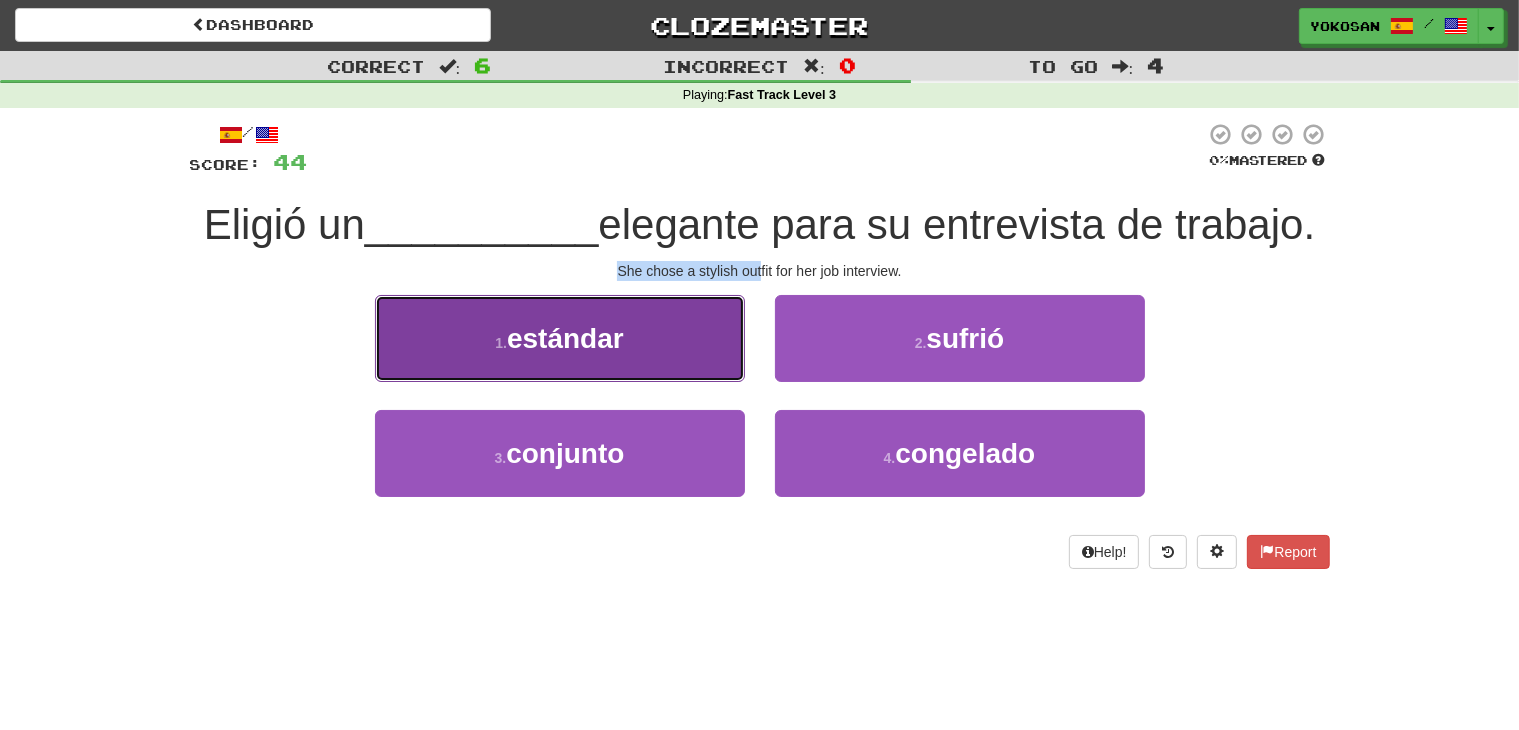 click on "1 .  estándar" at bounding box center (560, 338) 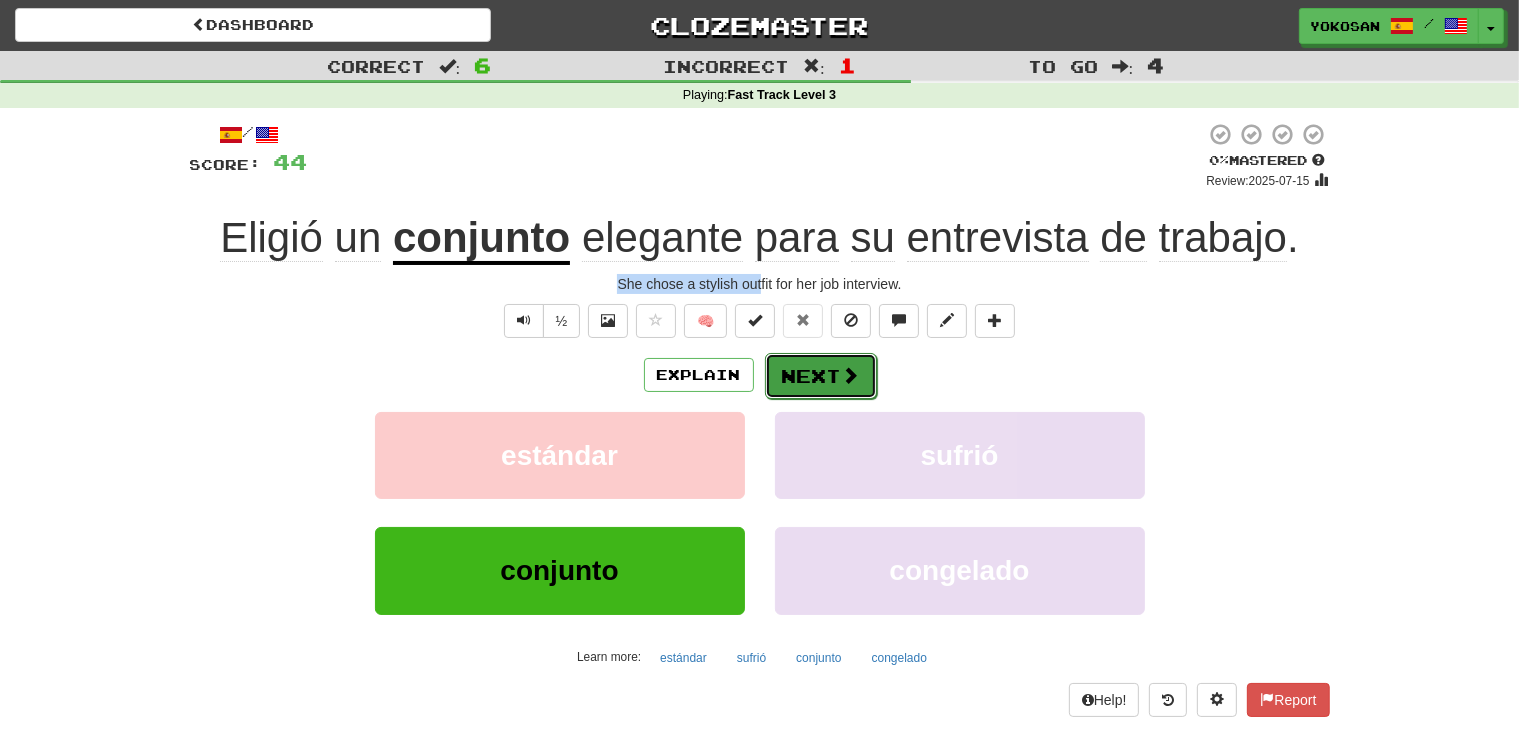 click on "Next" at bounding box center (821, 376) 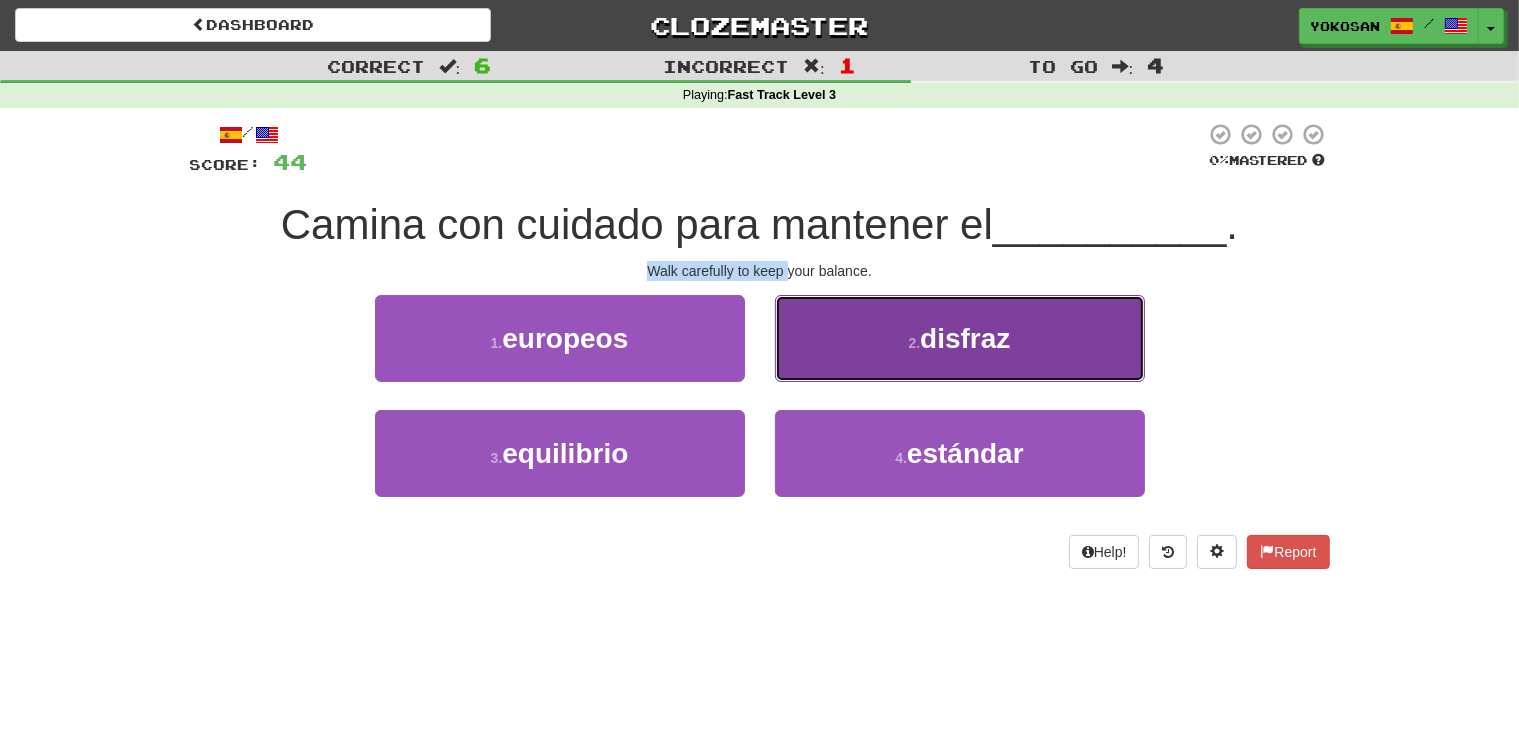 click on "2 .  disfraz" at bounding box center [960, 338] 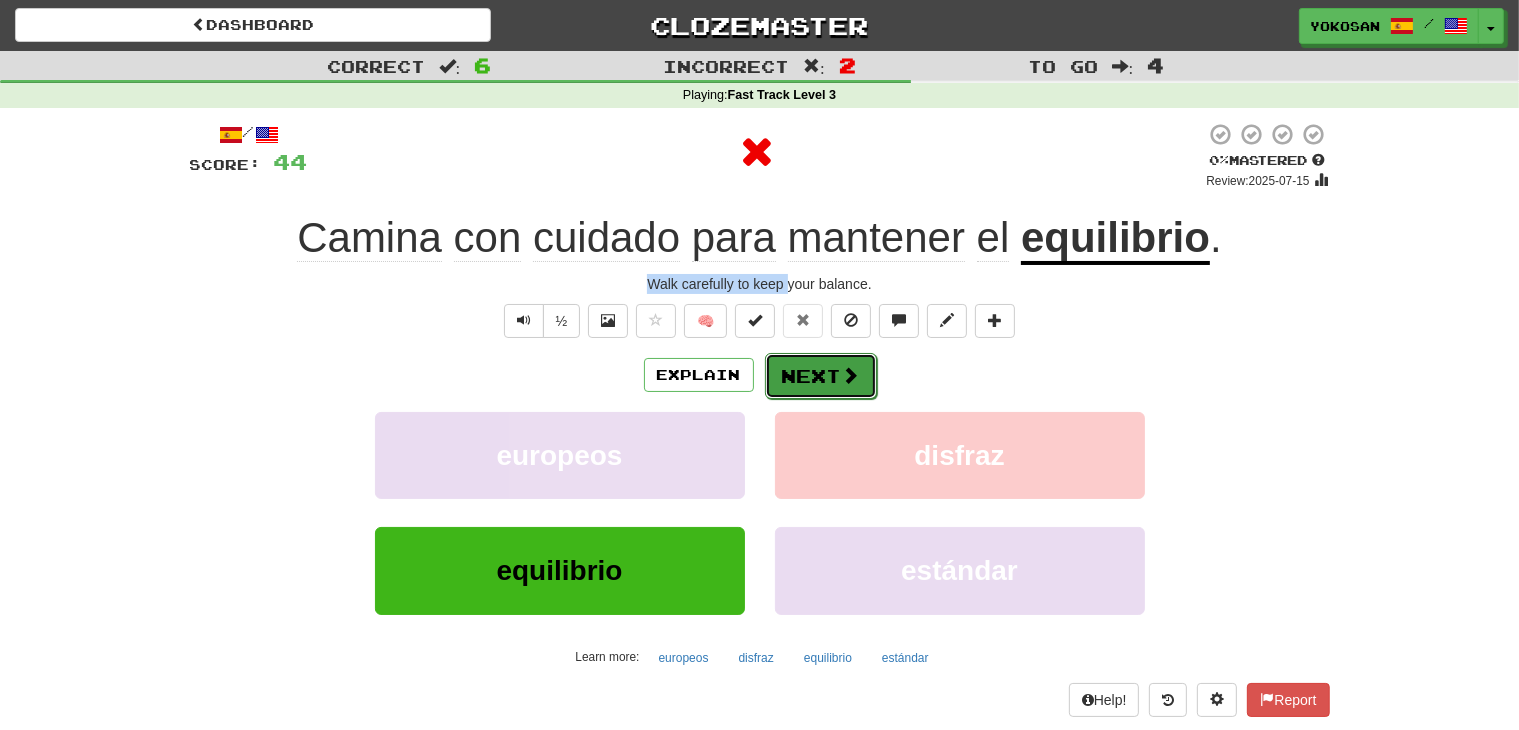 click on "Next" at bounding box center (821, 376) 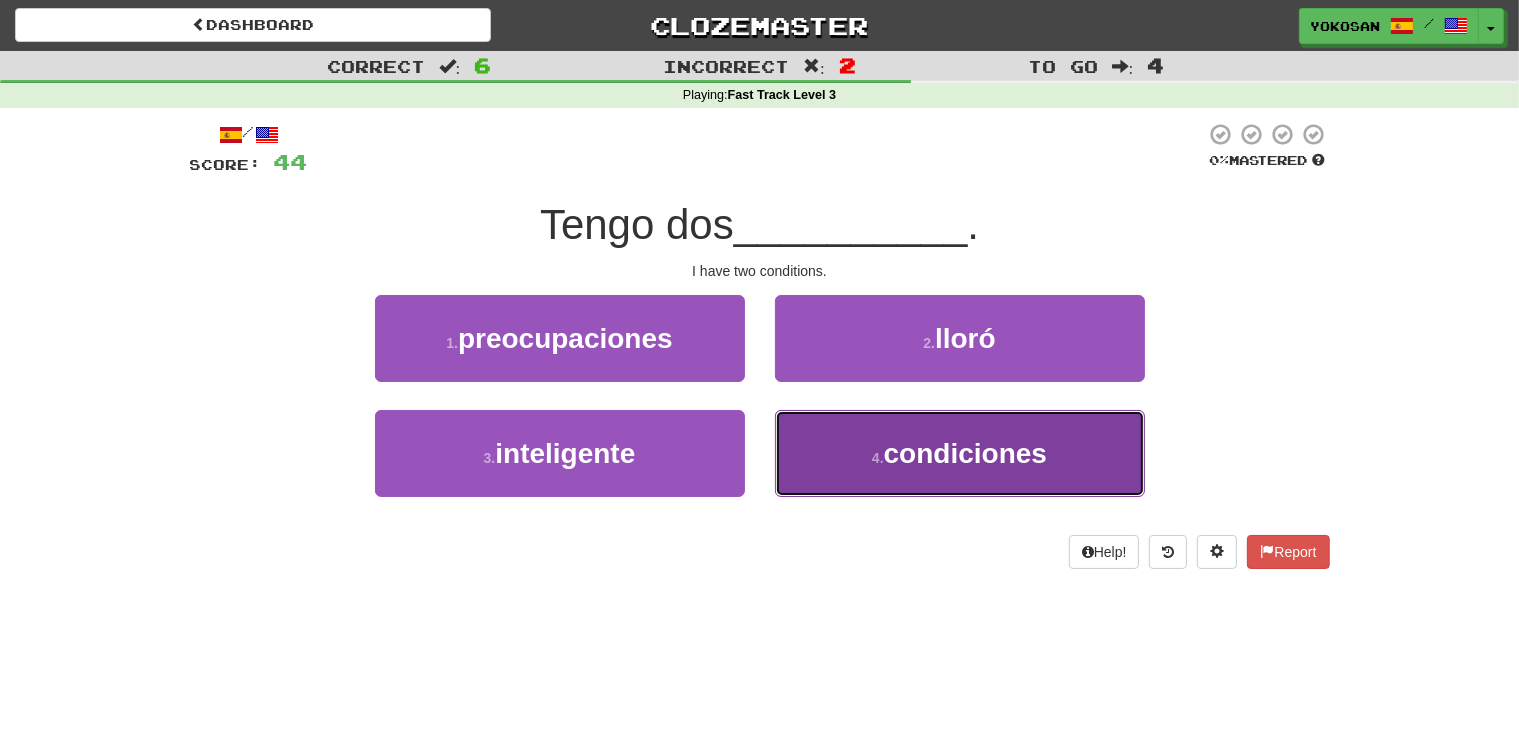 click on "4 .  condiciones" at bounding box center [960, 453] 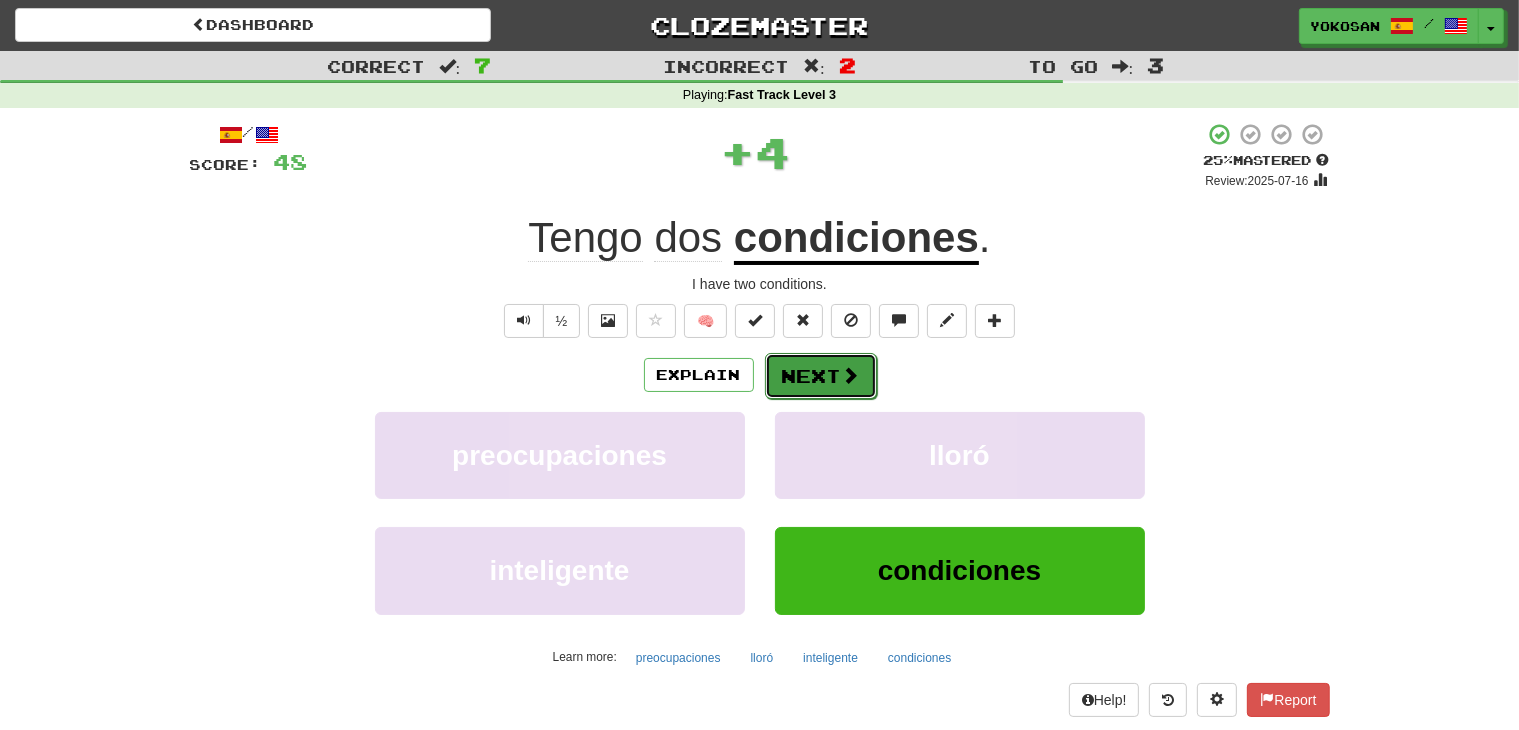 click on "Next" at bounding box center (821, 376) 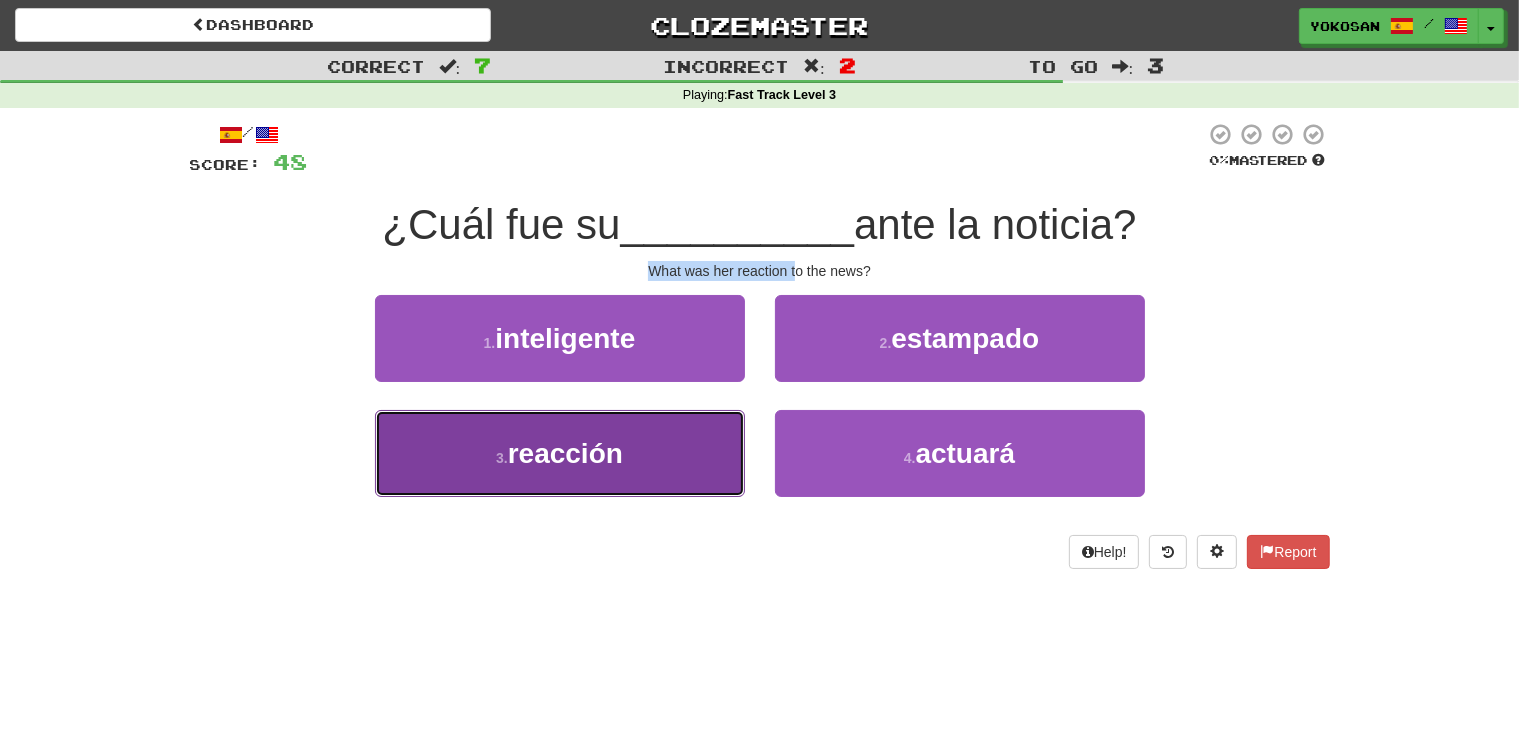 click on "3 .  reacción" at bounding box center [560, 453] 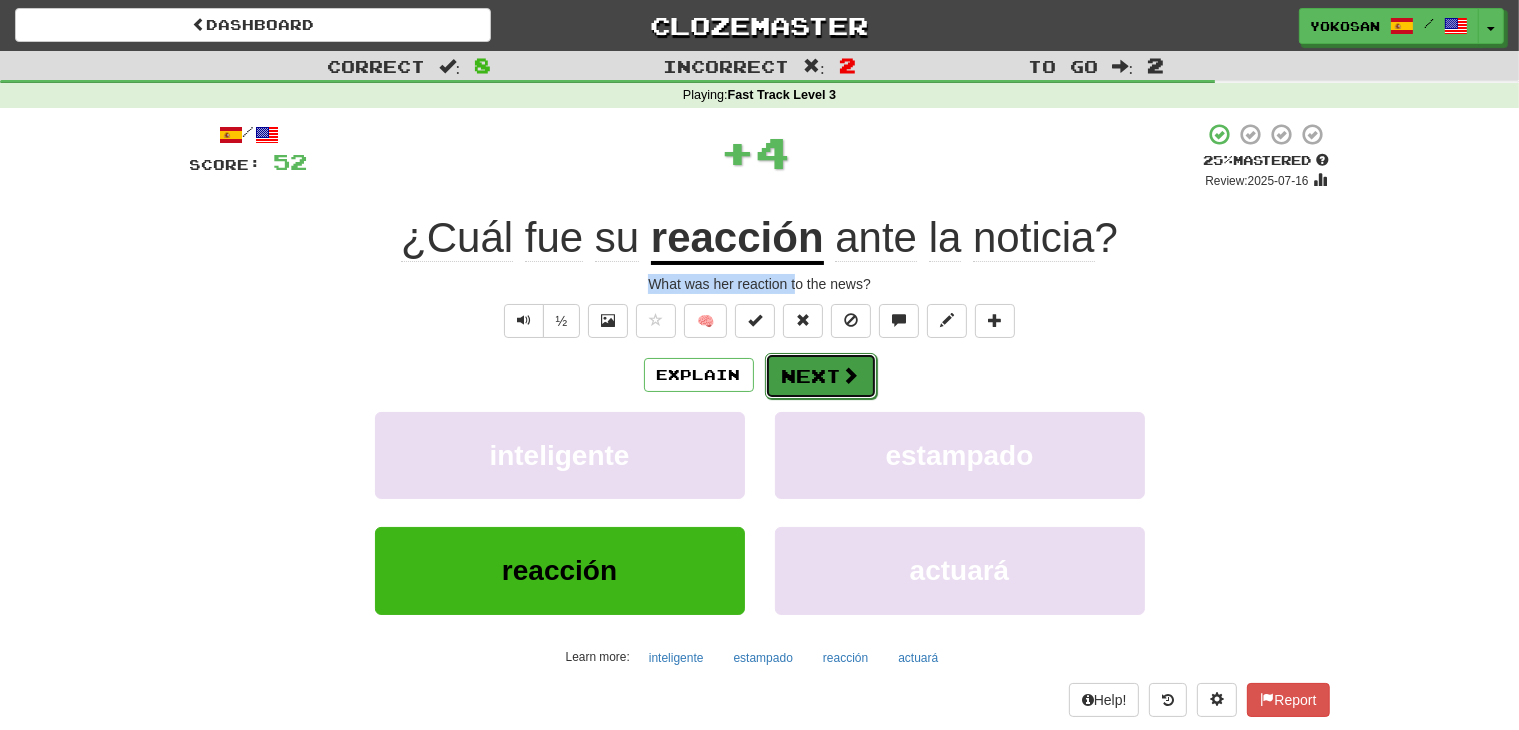 click on "Next" at bounding box center (821, 376) 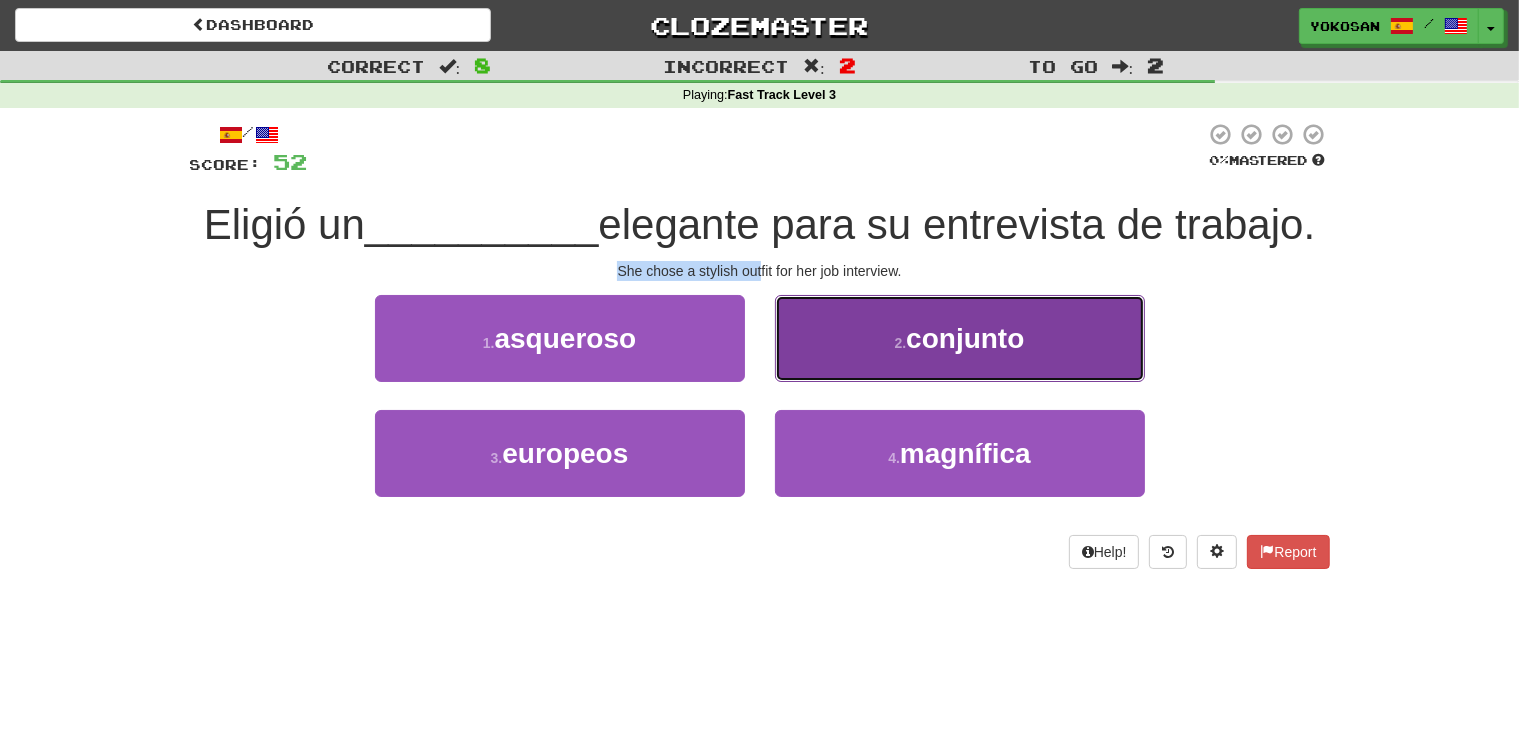 click on "2 .  conjunto" at bounding box center (960, 338) 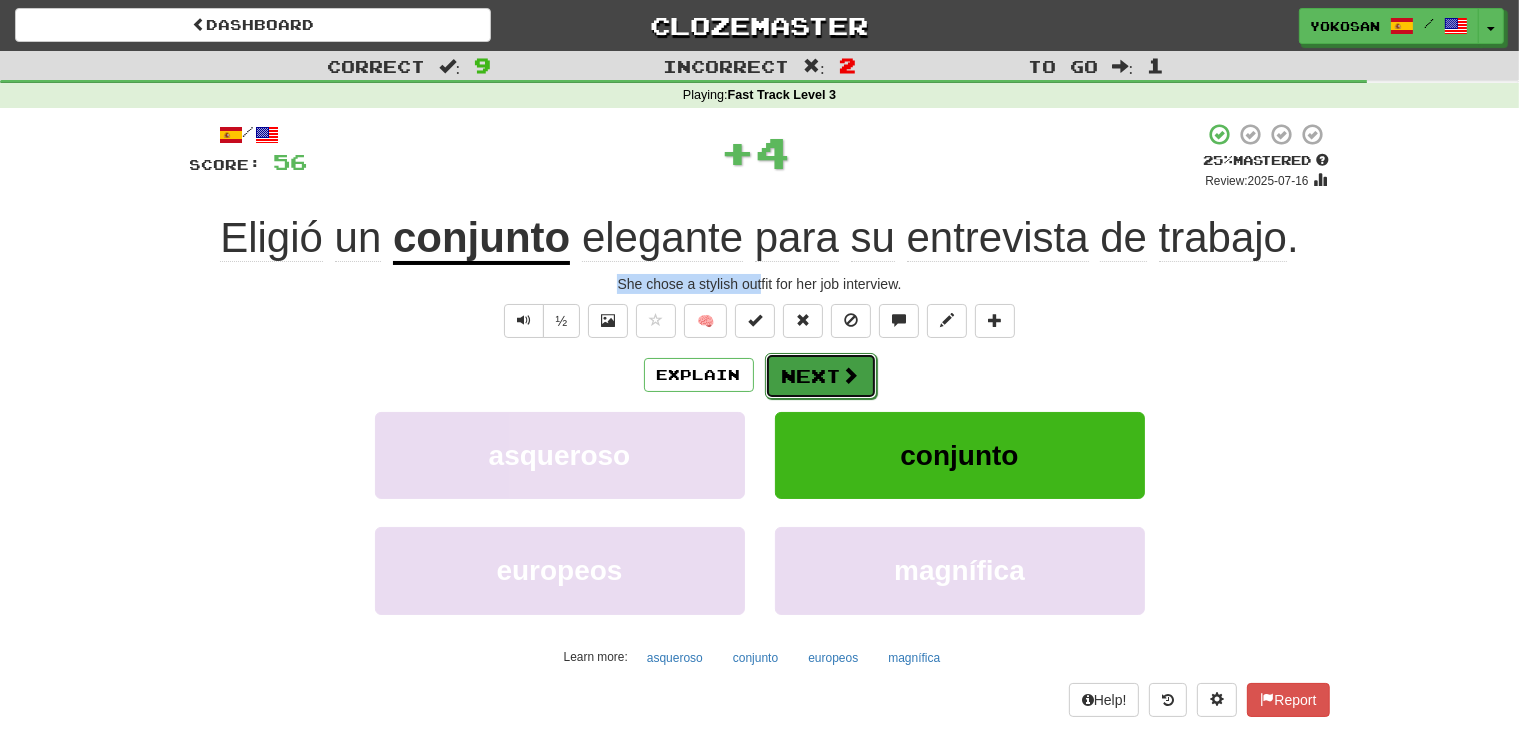click on "Next" at bounding box center [821, 376] 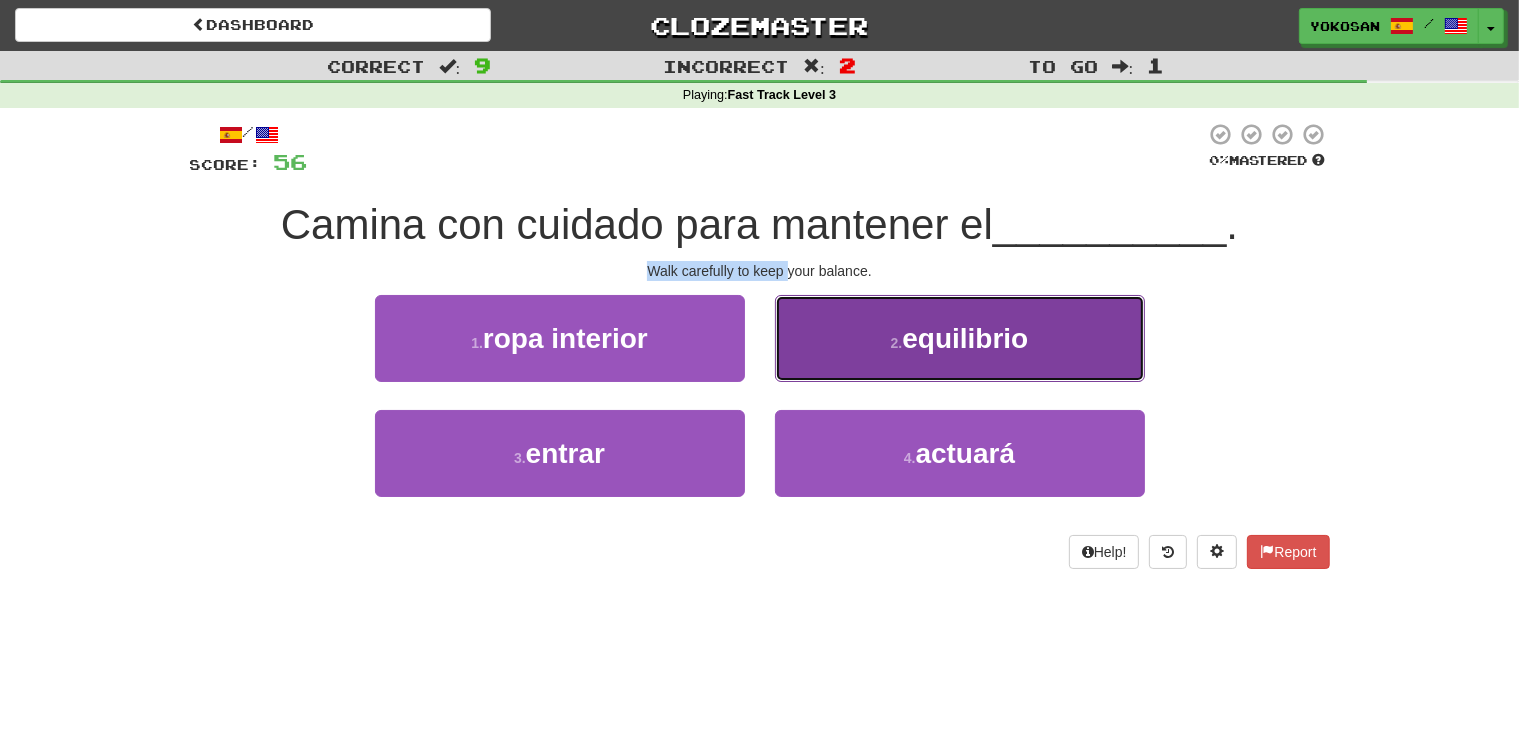 click on "2 ." at bounding box center [897, 343] 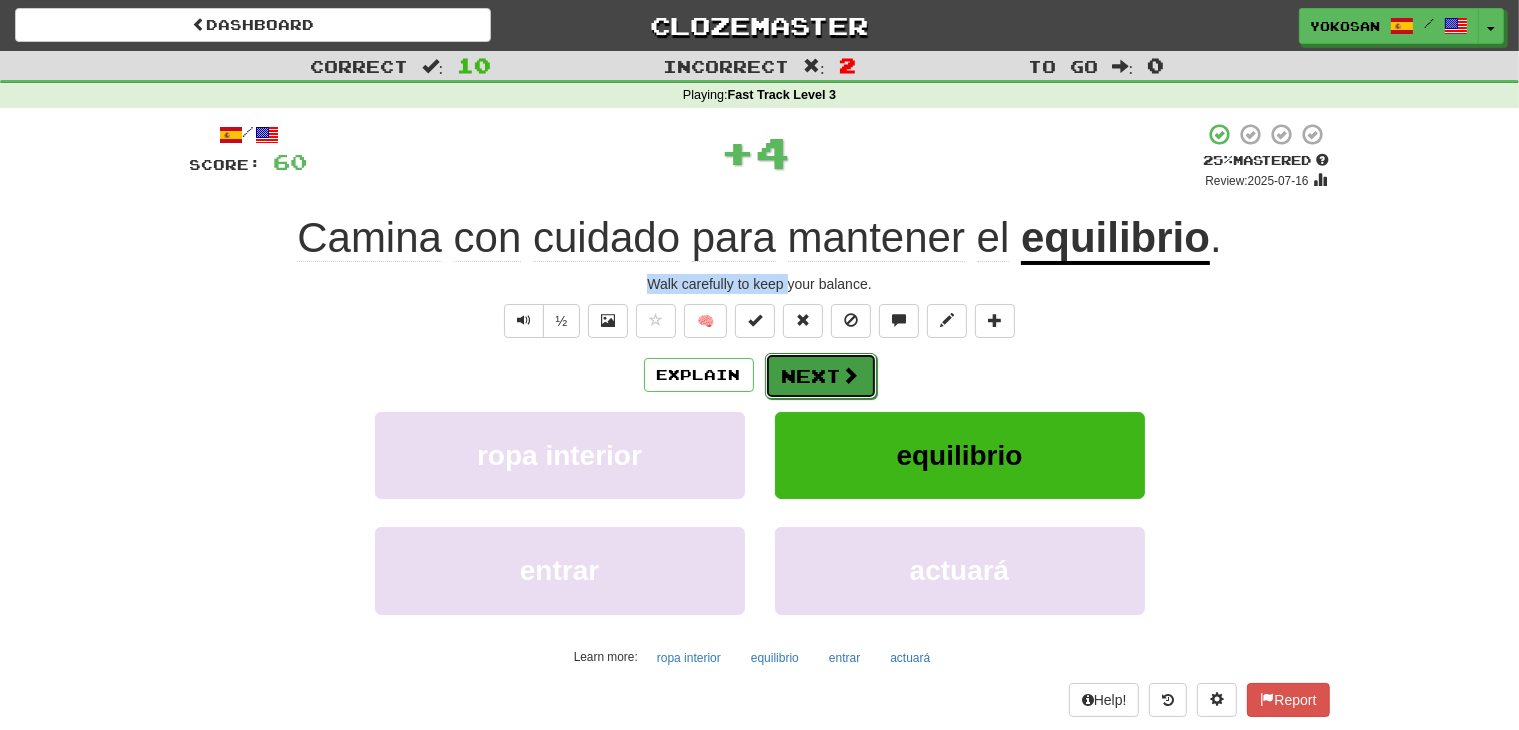 click on "Next" at bounding box center [821, 376] 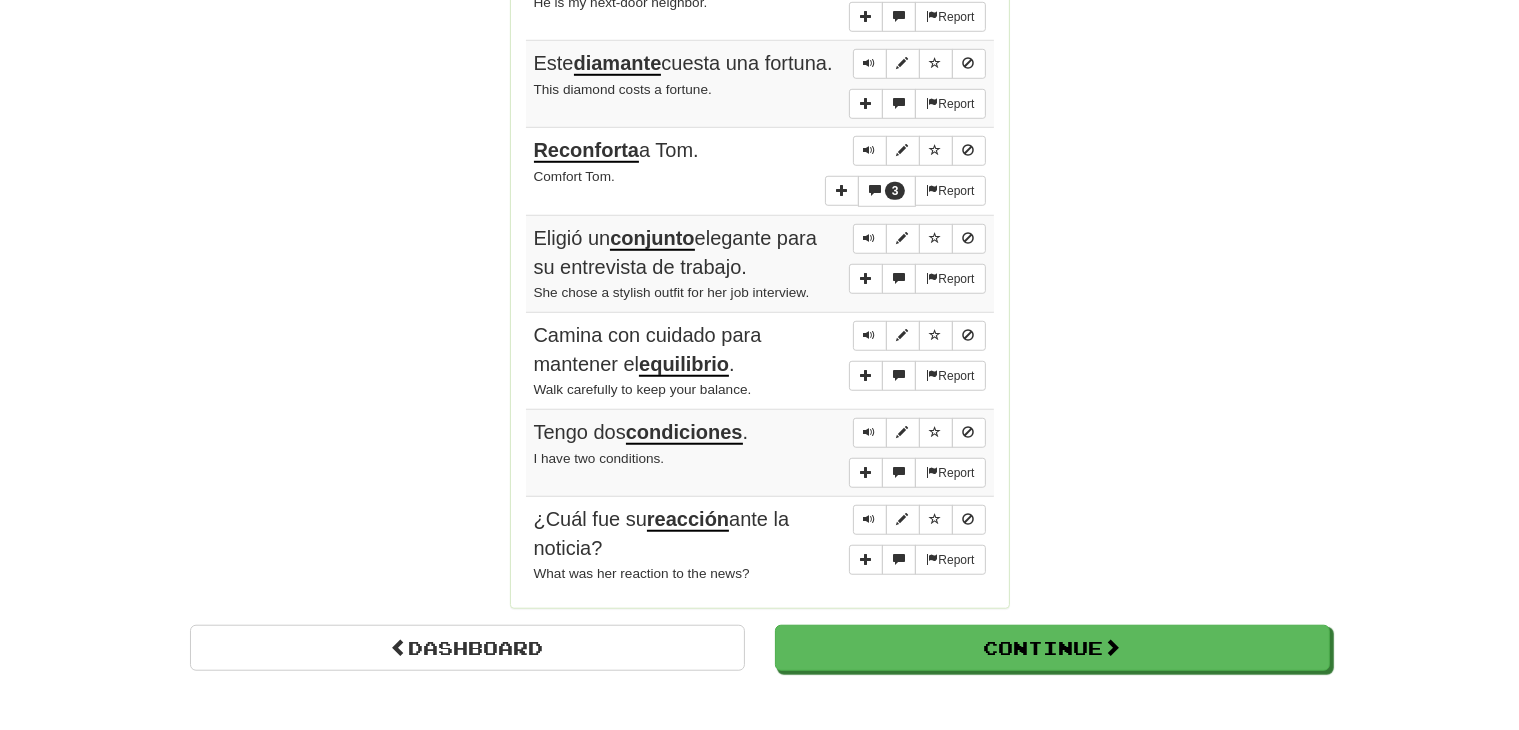 scroll, scrollTop: 1719, scrollLeft: 0, axis: vertical 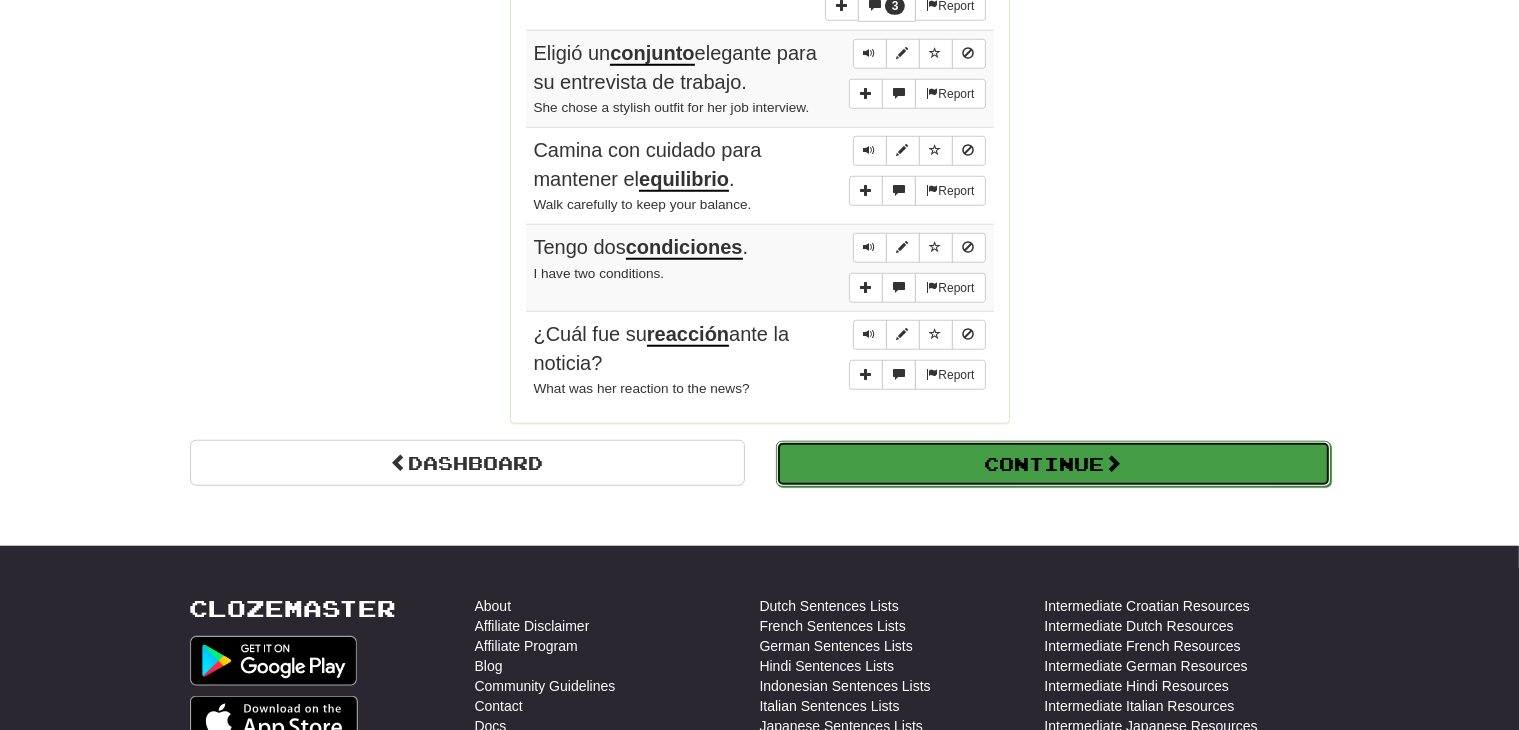click on "Continue" at bounding box center (1053, 464) 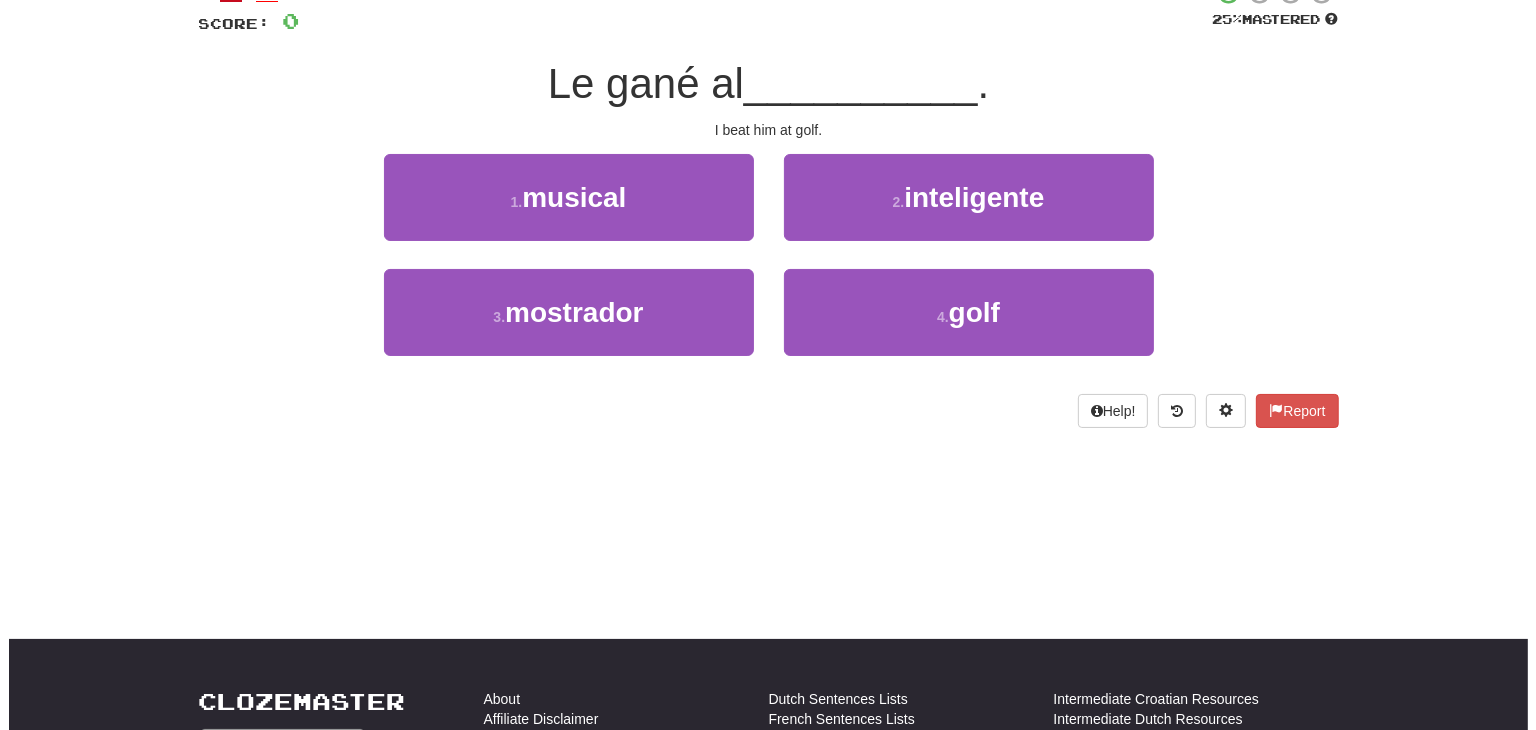 scroll, scrollTop: 0, scrollLeft: 0, axis: both 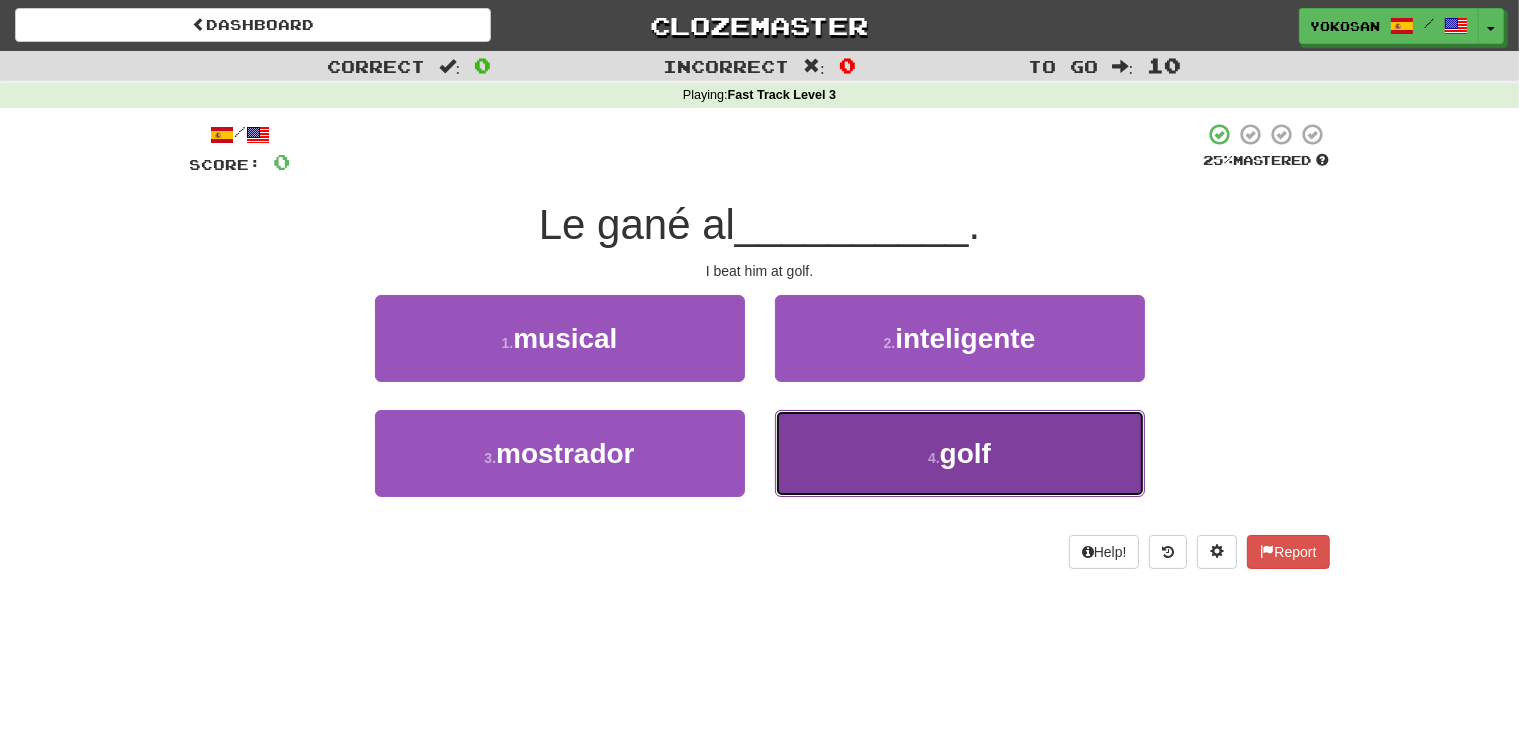 click on "4 .  golf" at bounding box center [960, 453] 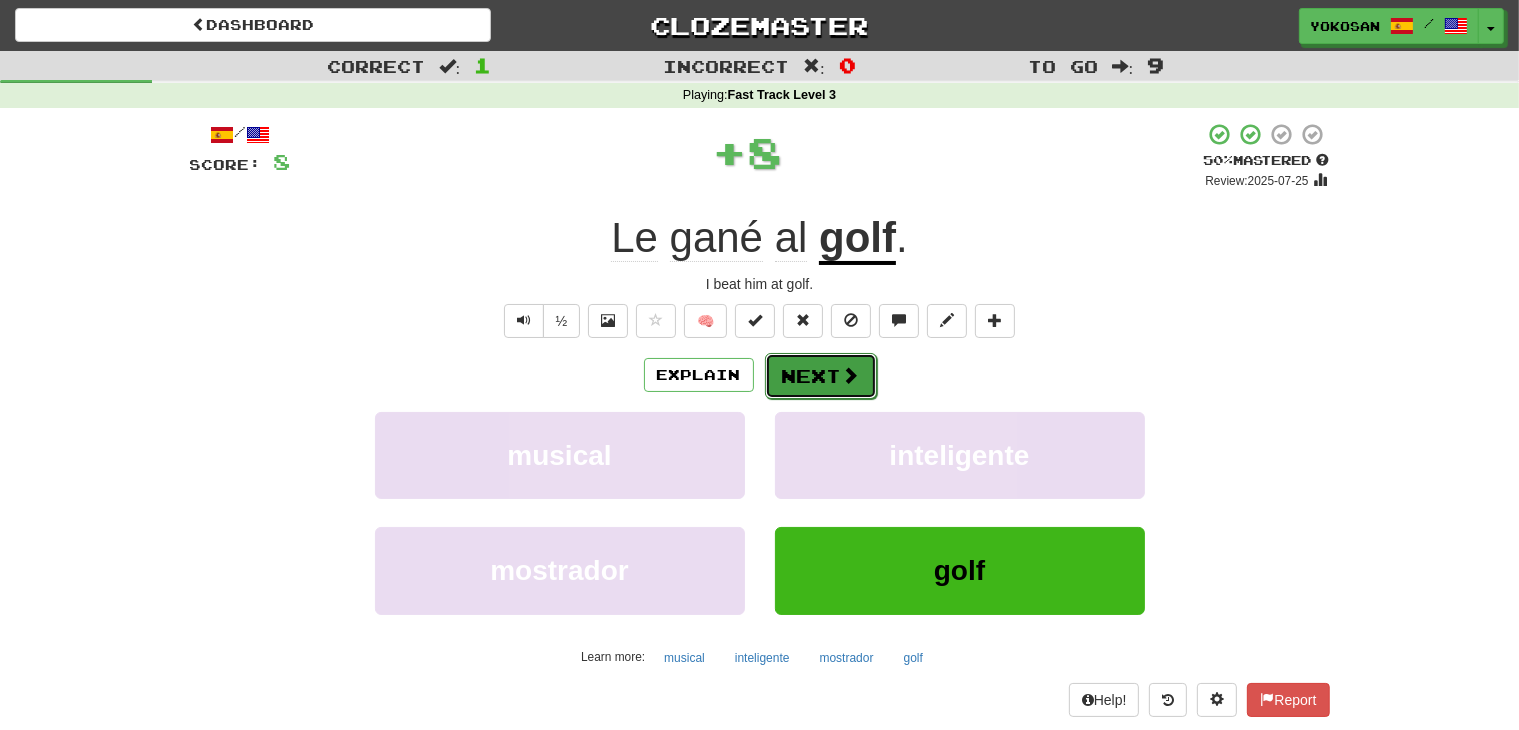 click on "Next" at bounding box center [821, 376] 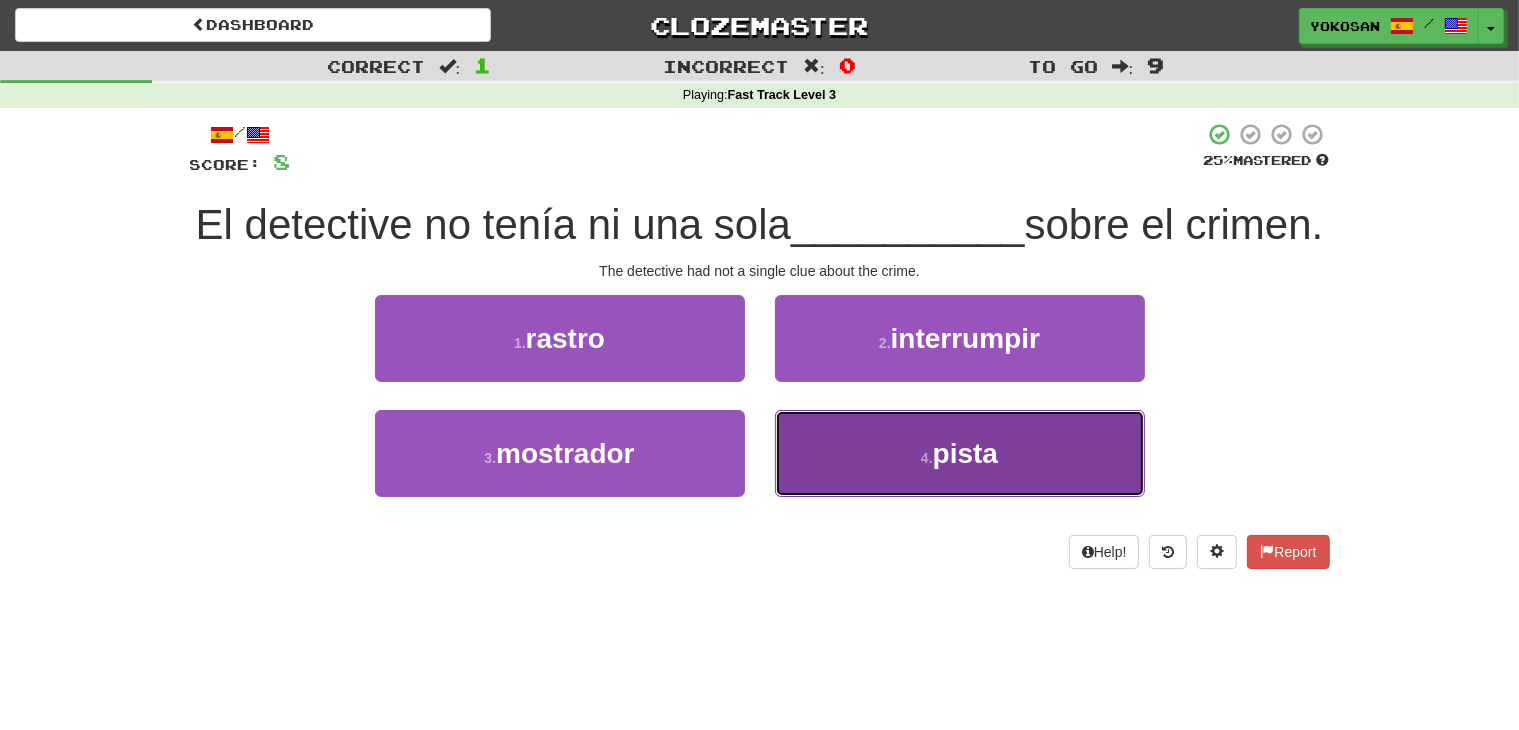 click on "4 .  pista" at bounding box center [960, 453] 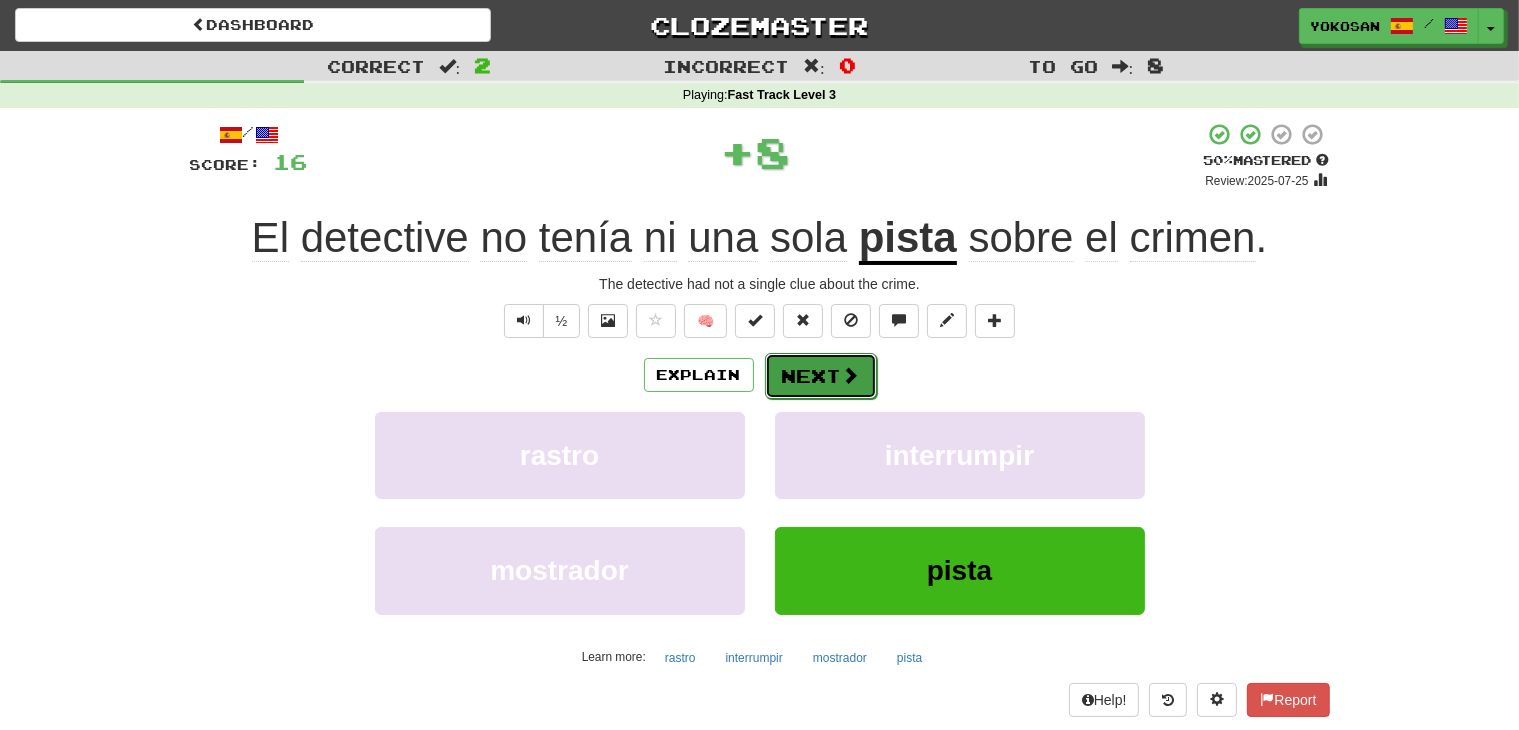 click at bounding box center (851, 375) 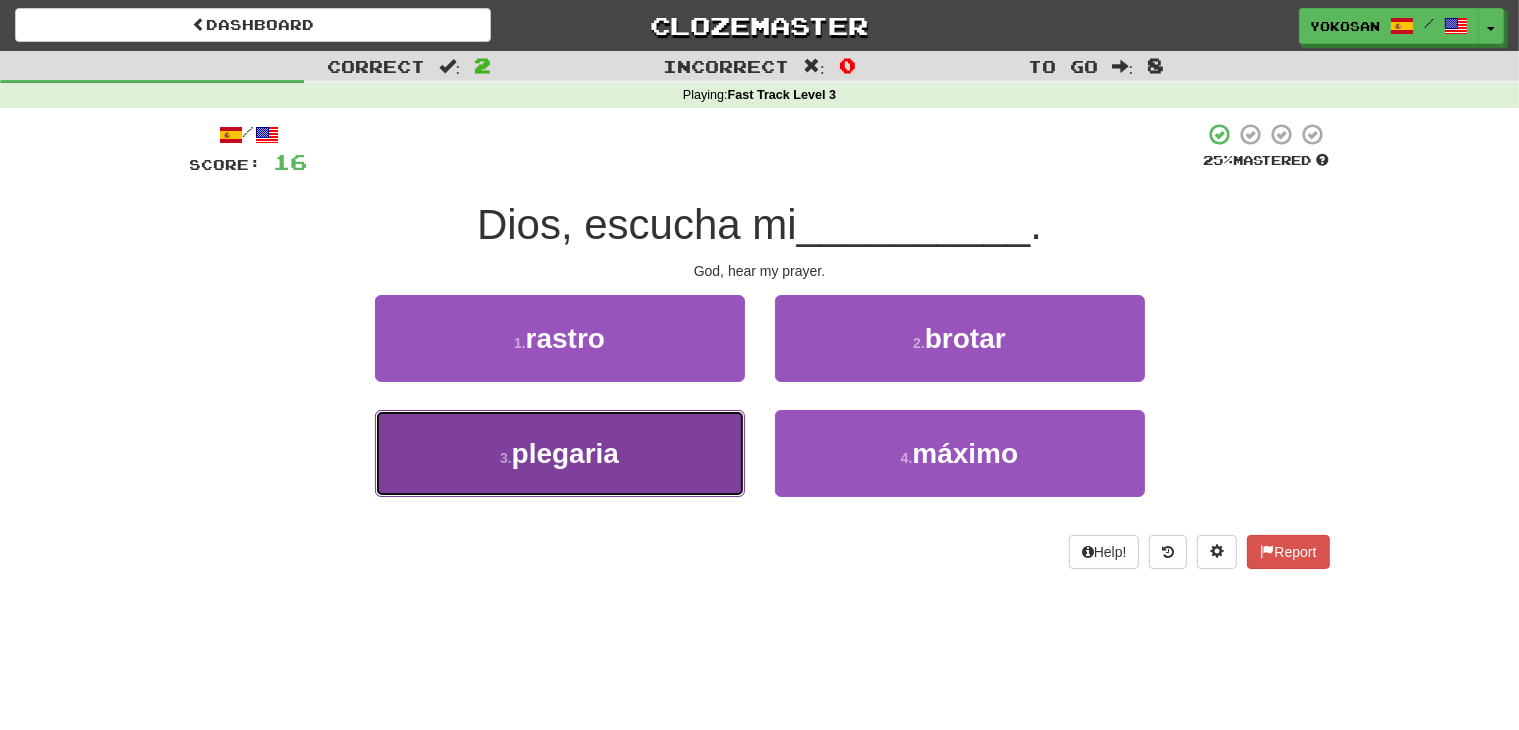 click on "3 .  plegaria" at bounding box center (560, 453) 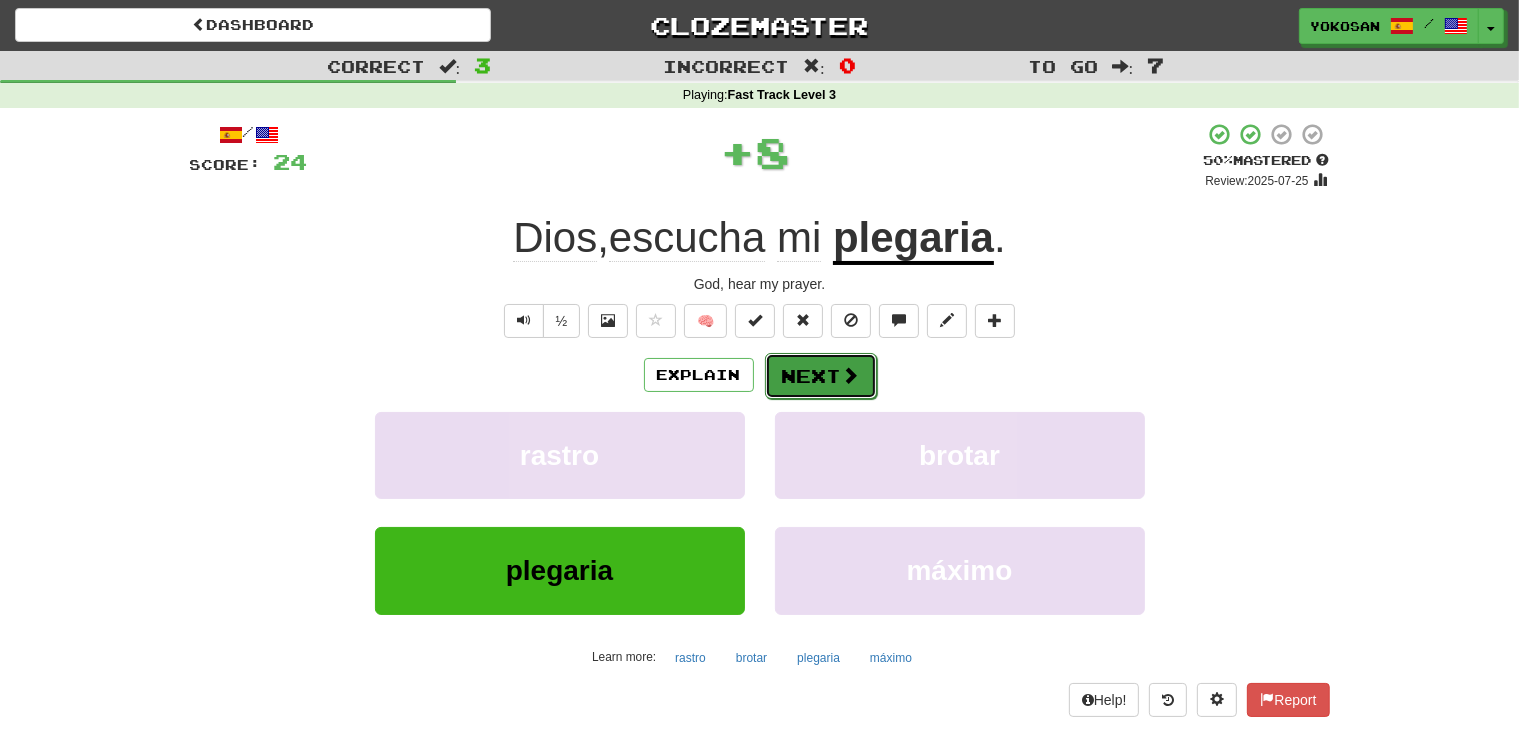 click on "Next" at bounding box center (821, 376) 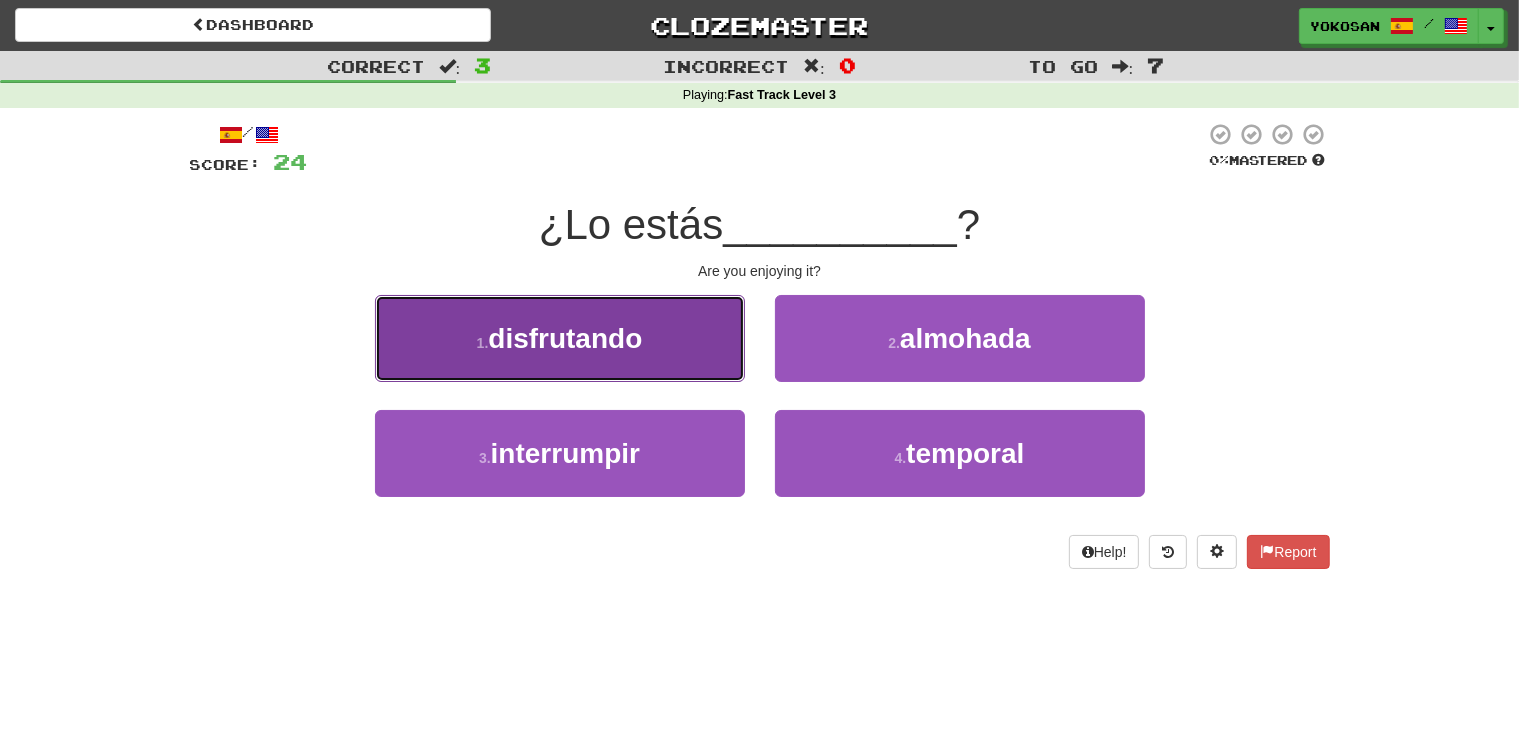 click on "1 .  disfrutando" at bounding box center (560, 338) 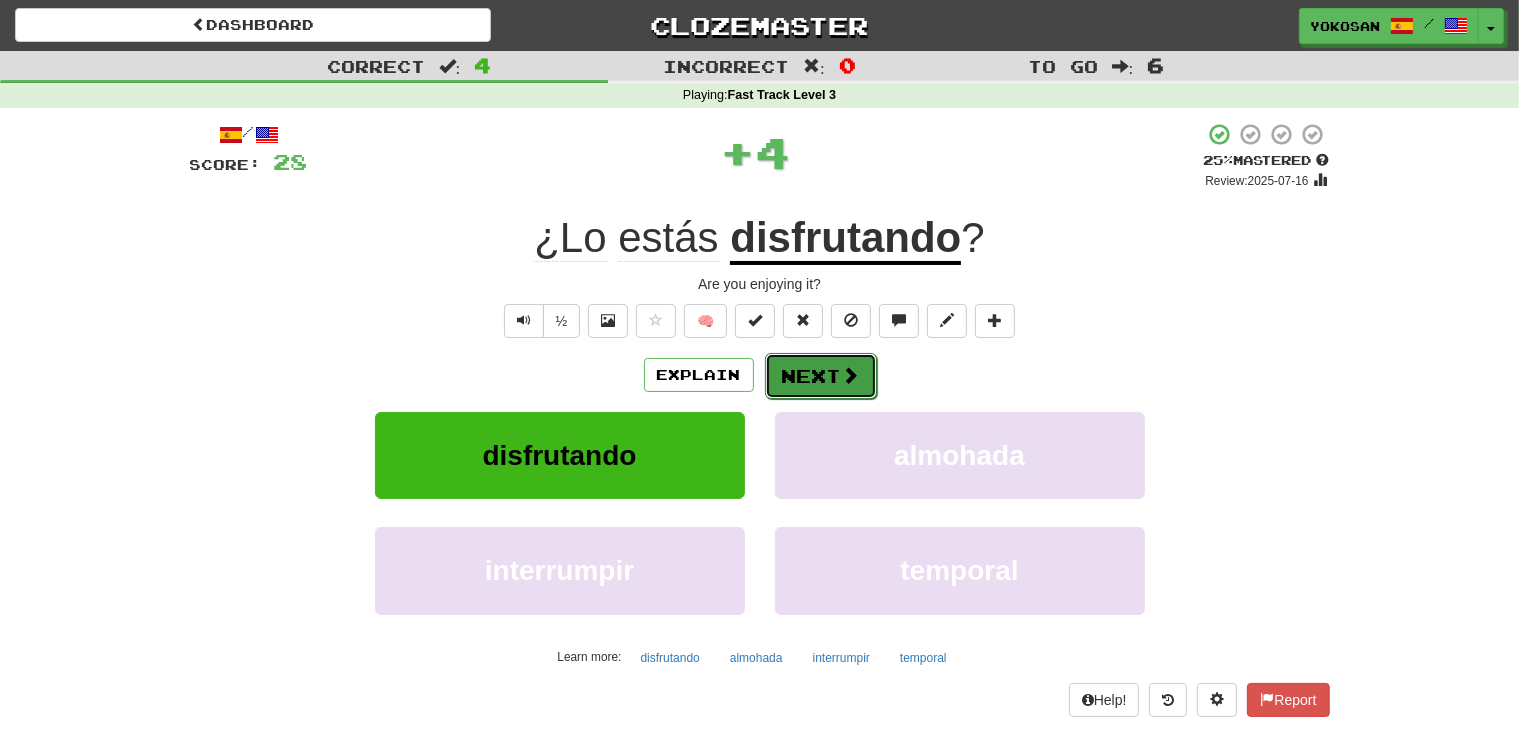 click at bounding box center [851, 375] 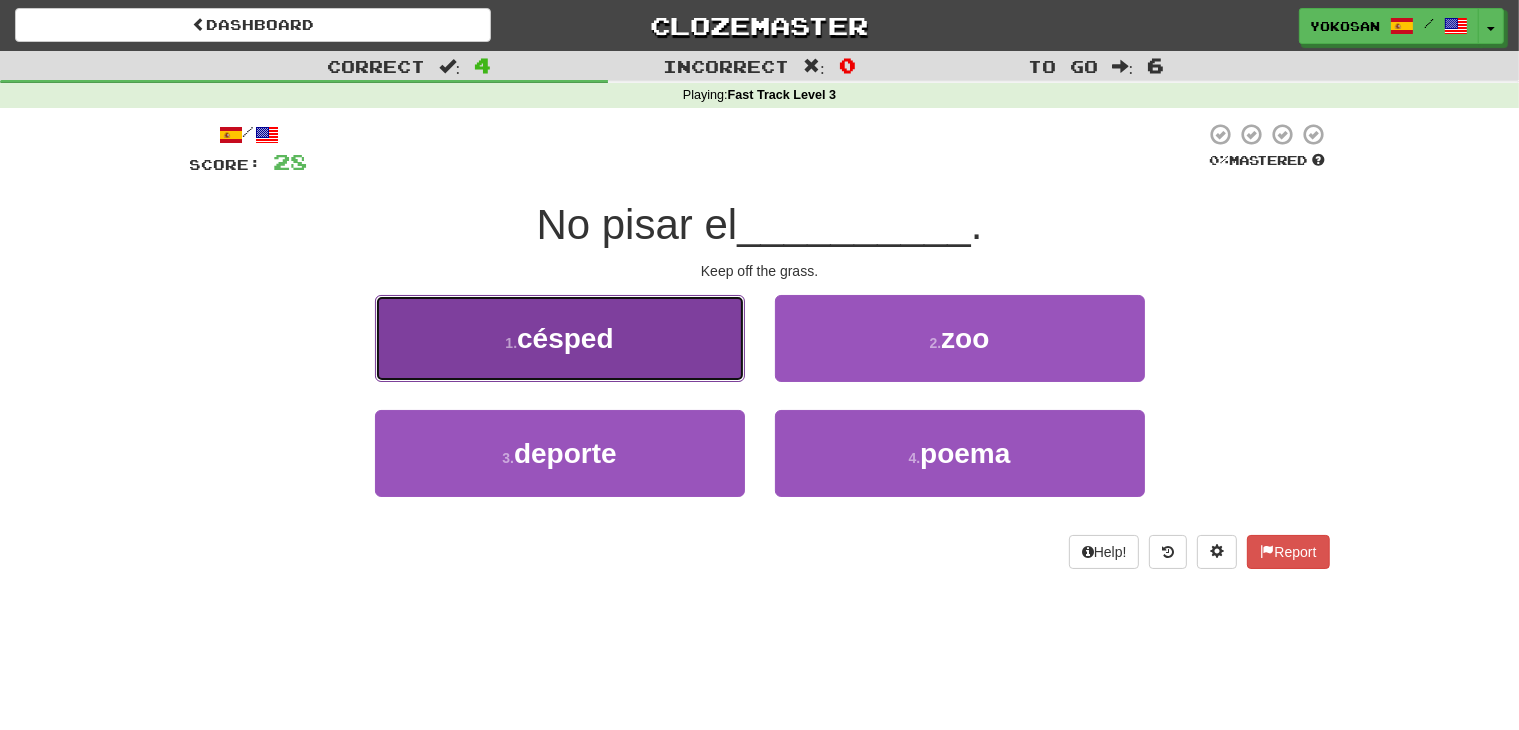 click on "césped" at bounding box center [565, 338] 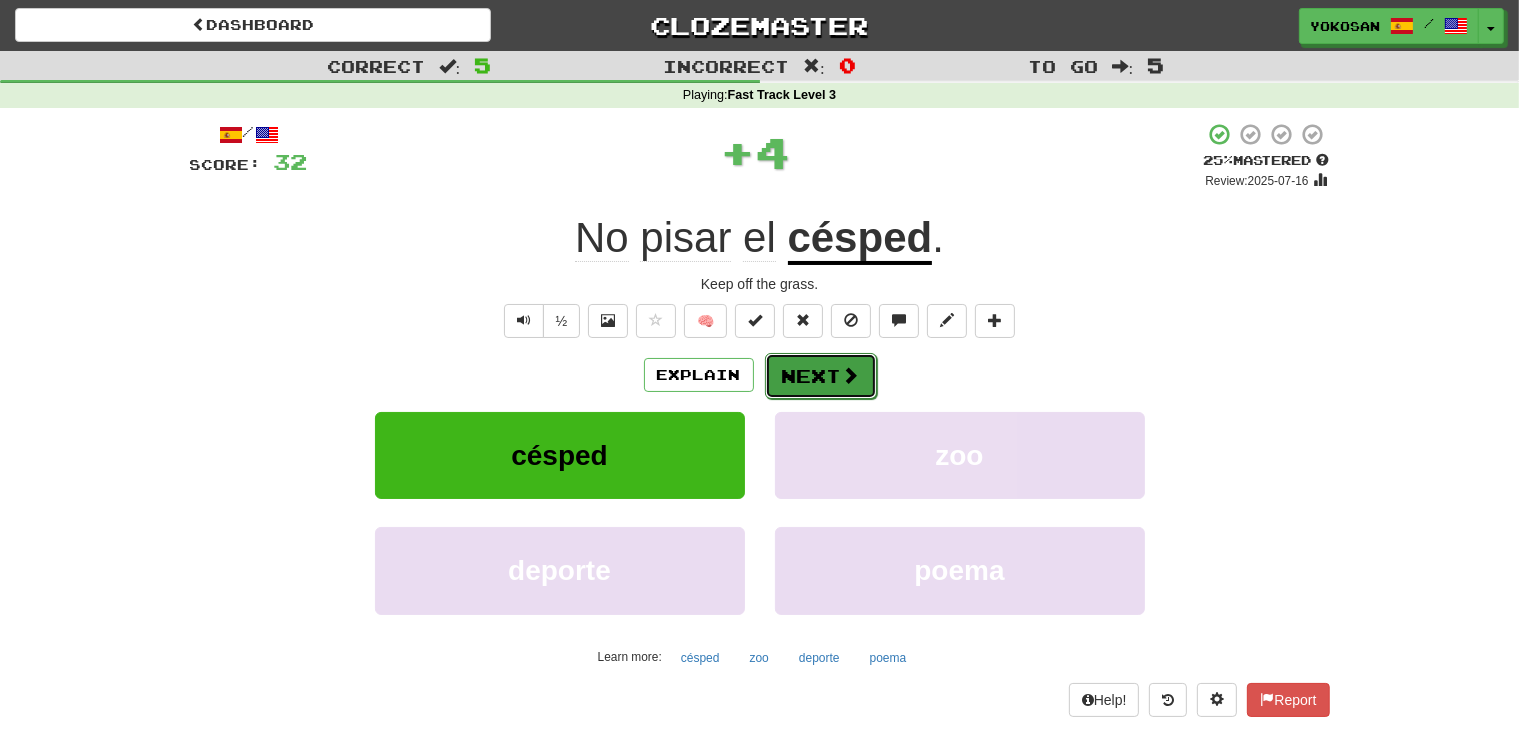 click on "Next" at bounding box center [821, 376] 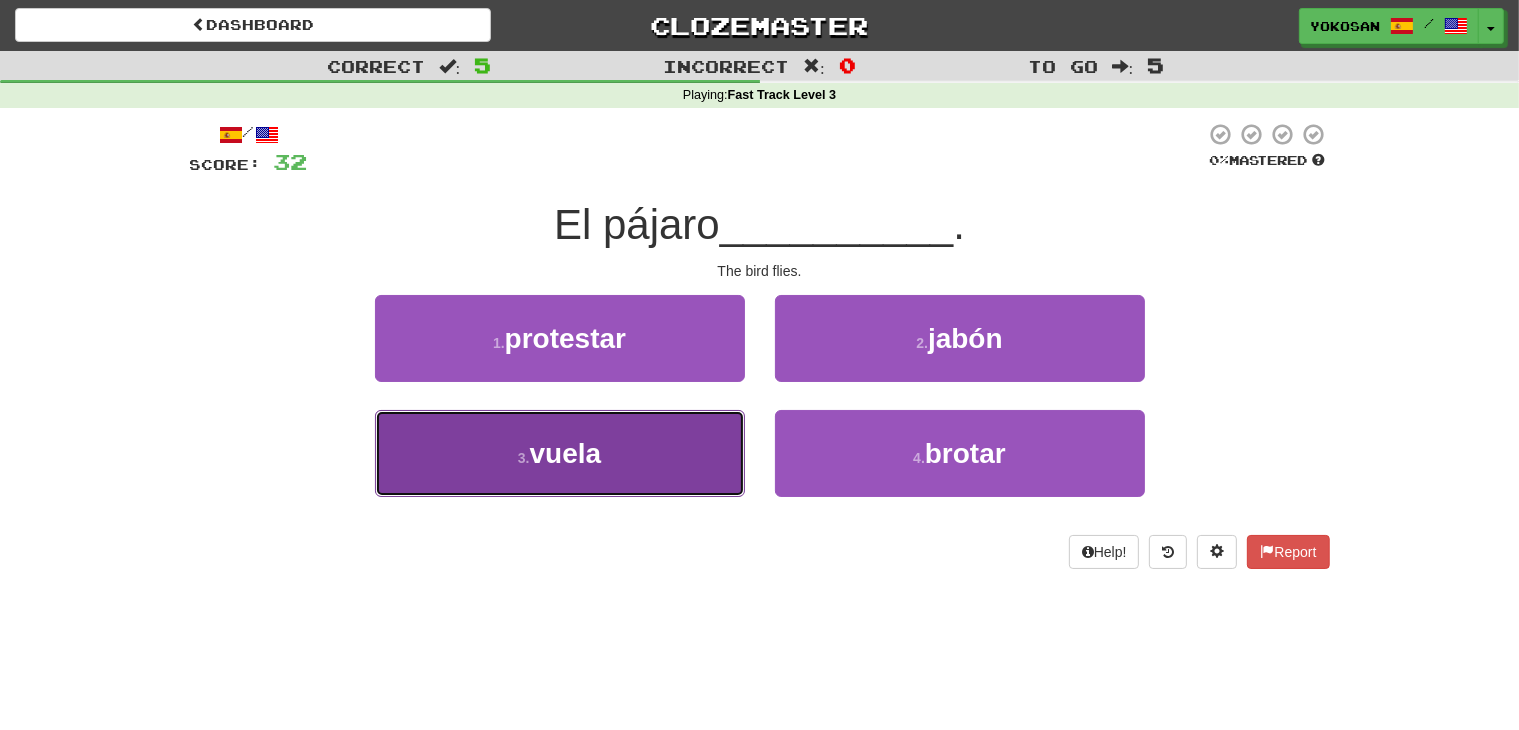 click on "3 .  vuela" at bounding box center (560, 453) 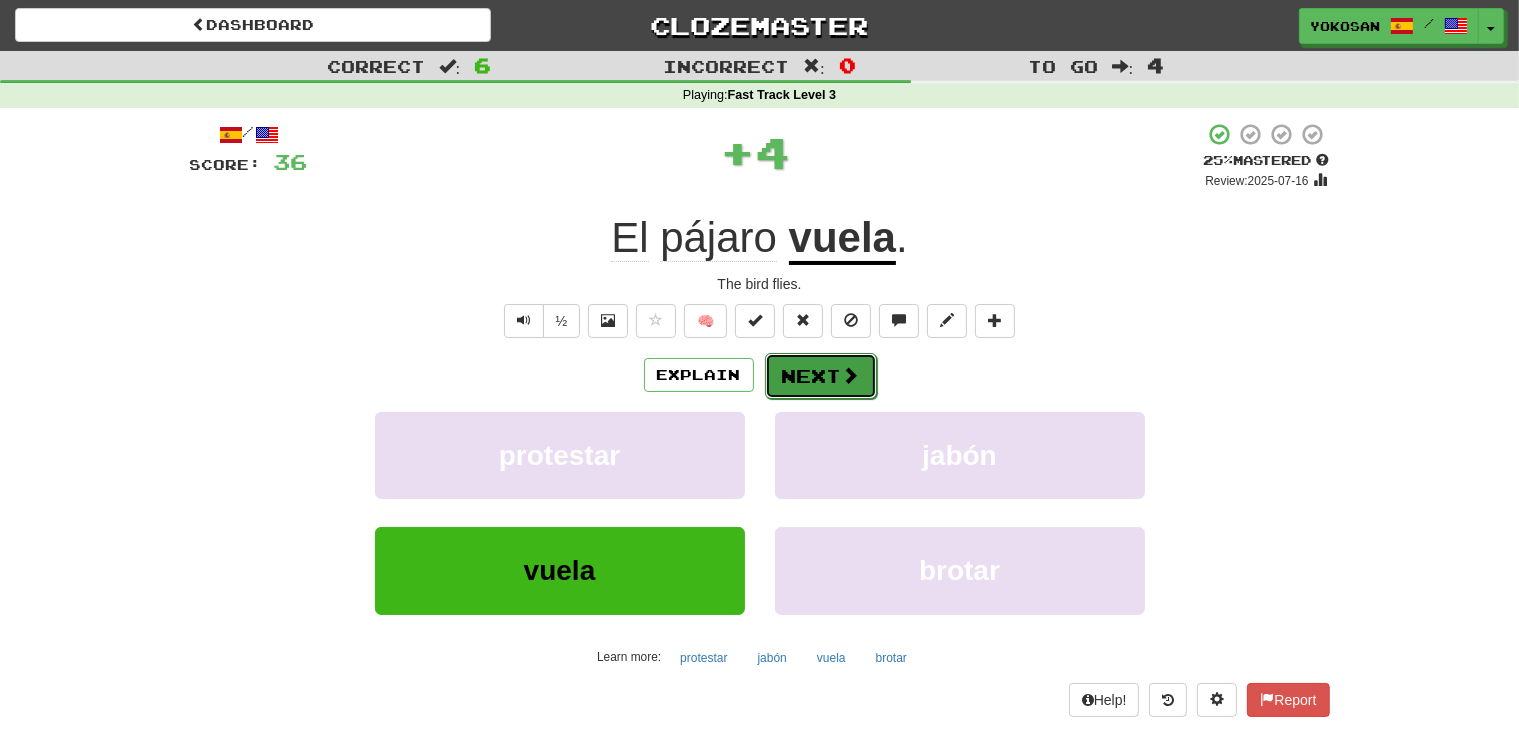 click on "Next" at bounding box center (821, 376) 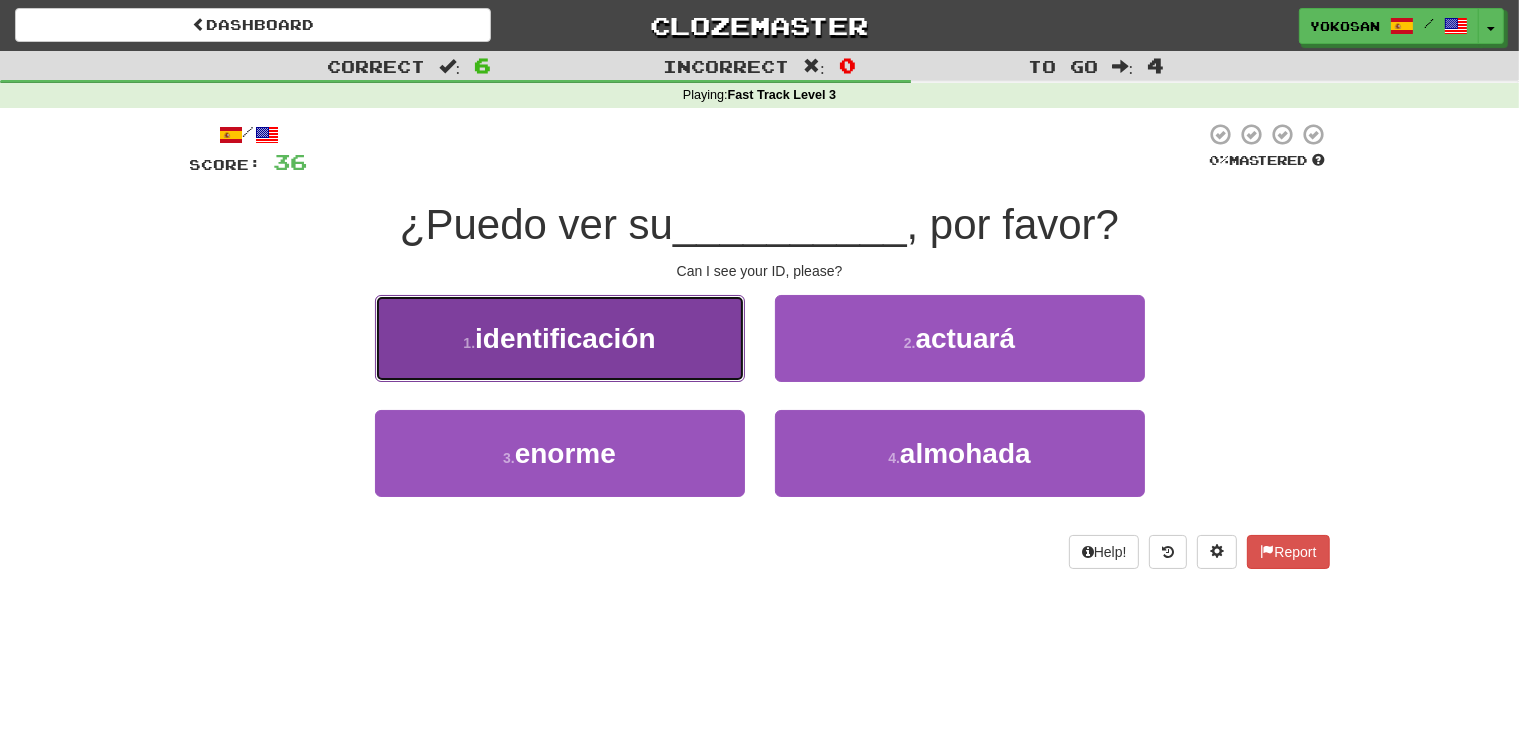 click on "1 .  identificación" at bounding box center (560, 338) 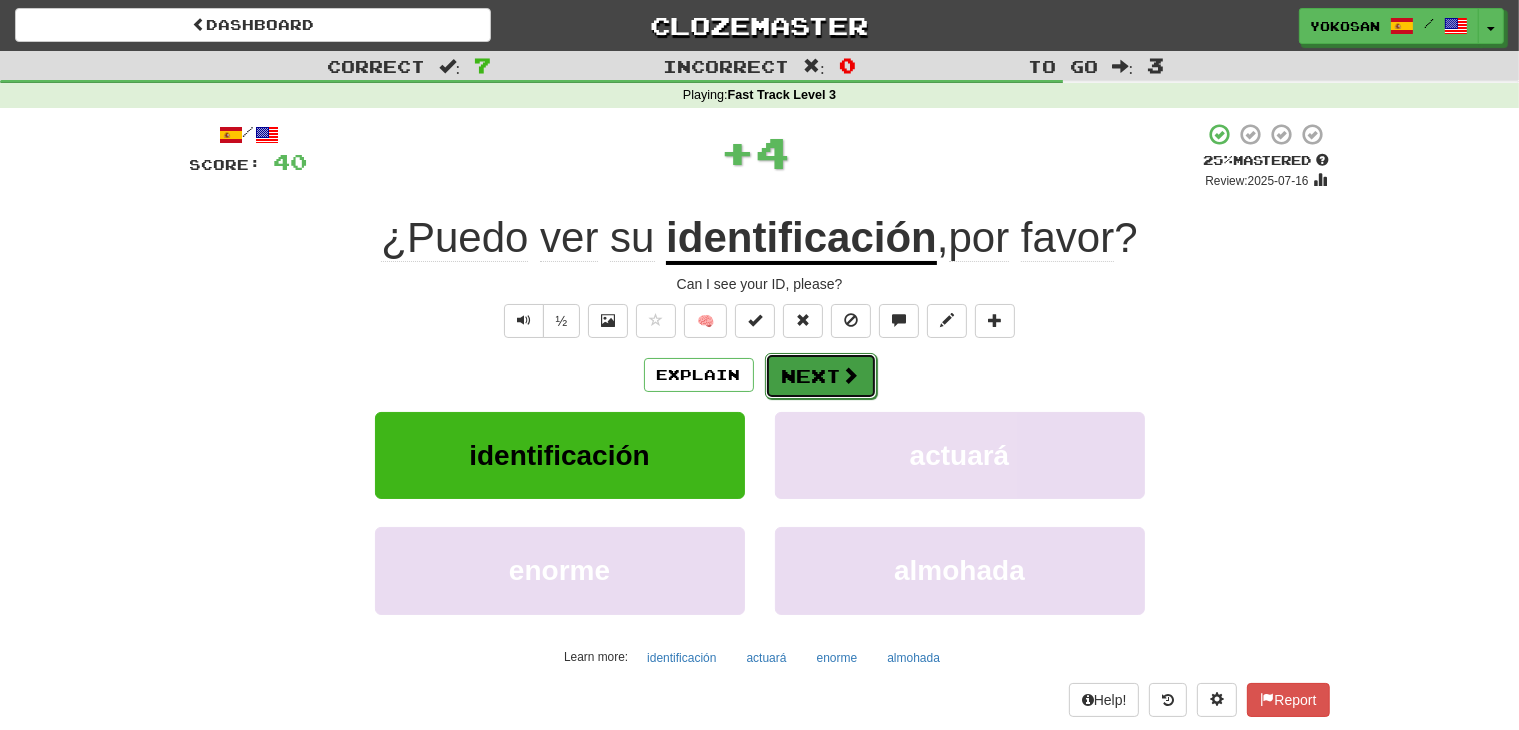 click on "Next" at bounding box center [821, 376] 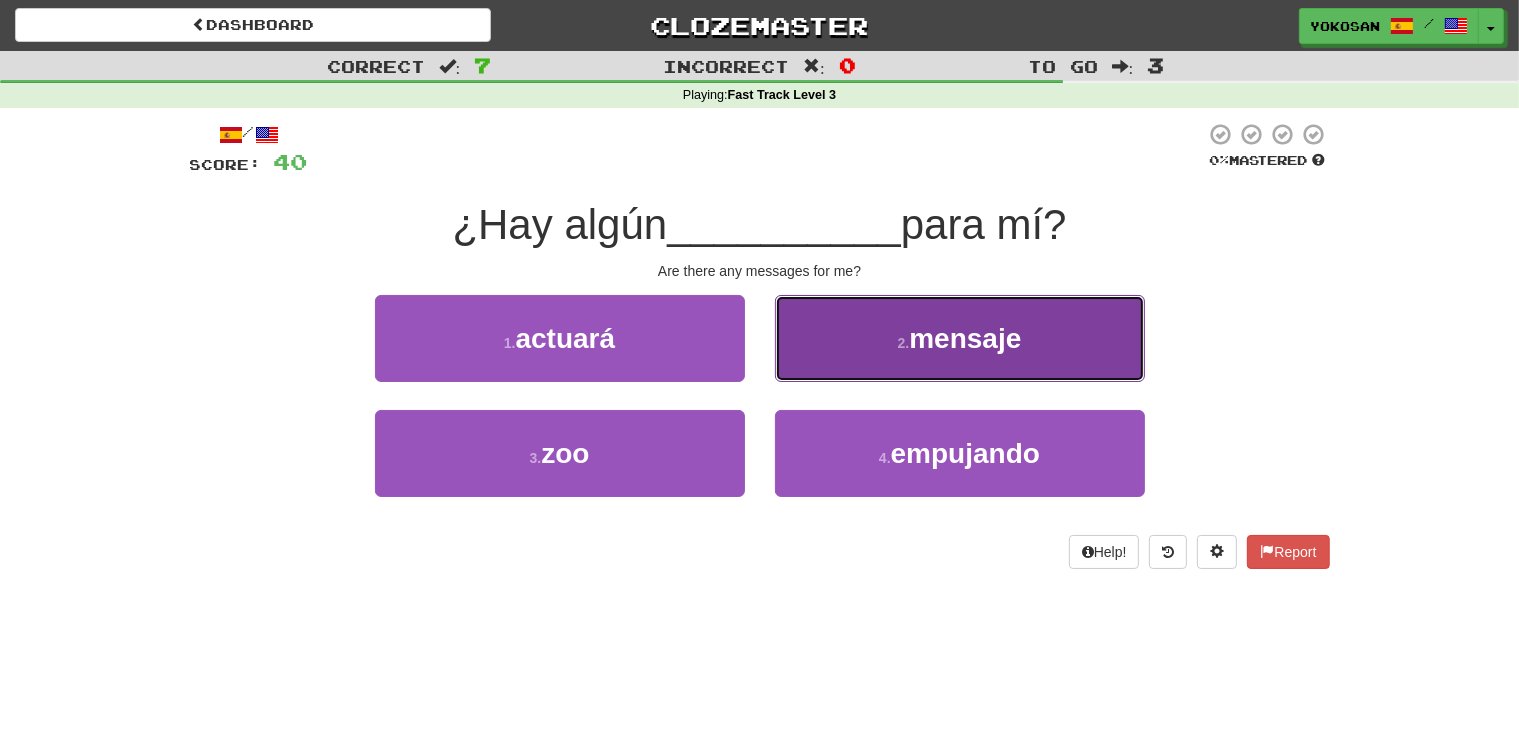 click on "2 ." at bounding box center [904, 343] 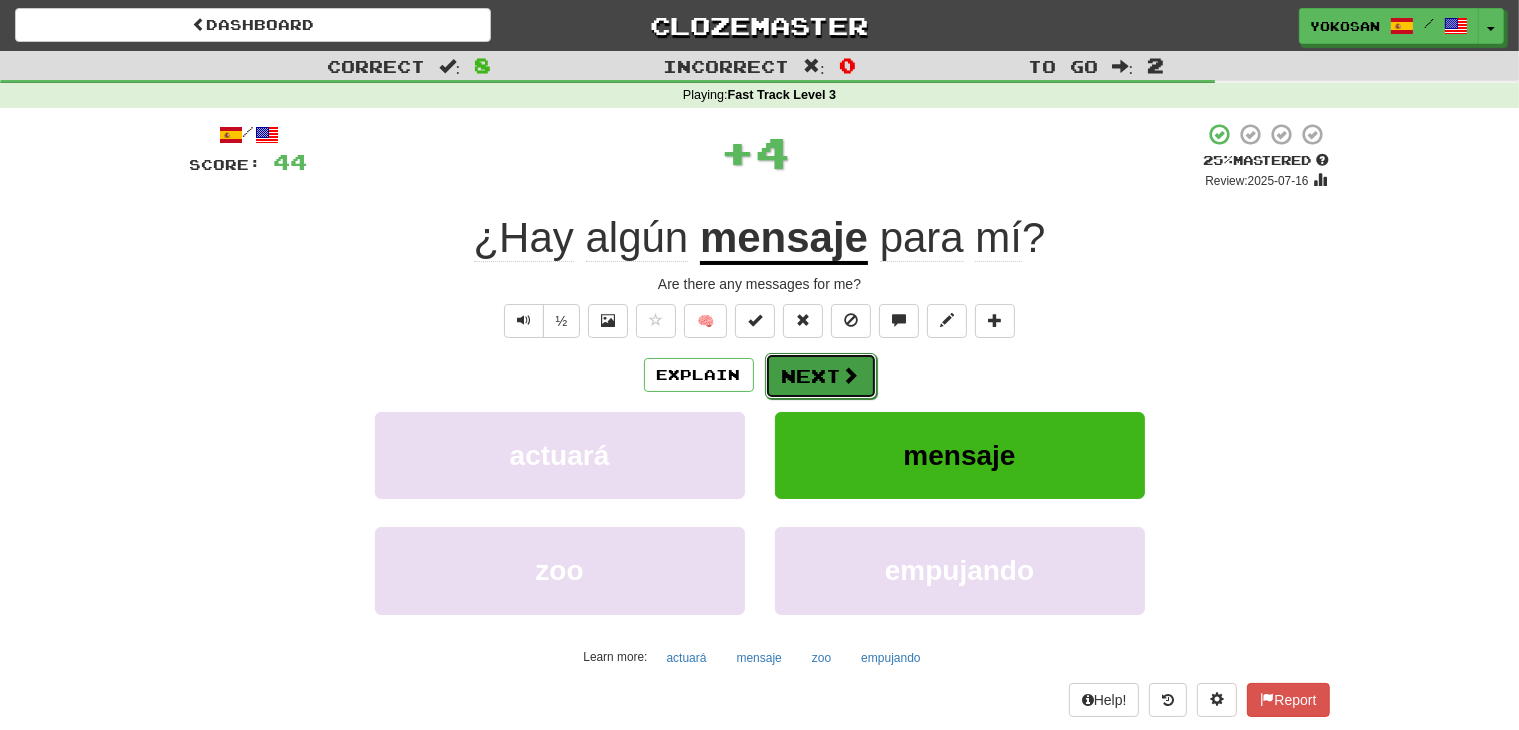 click at bounding box center [851, 375] 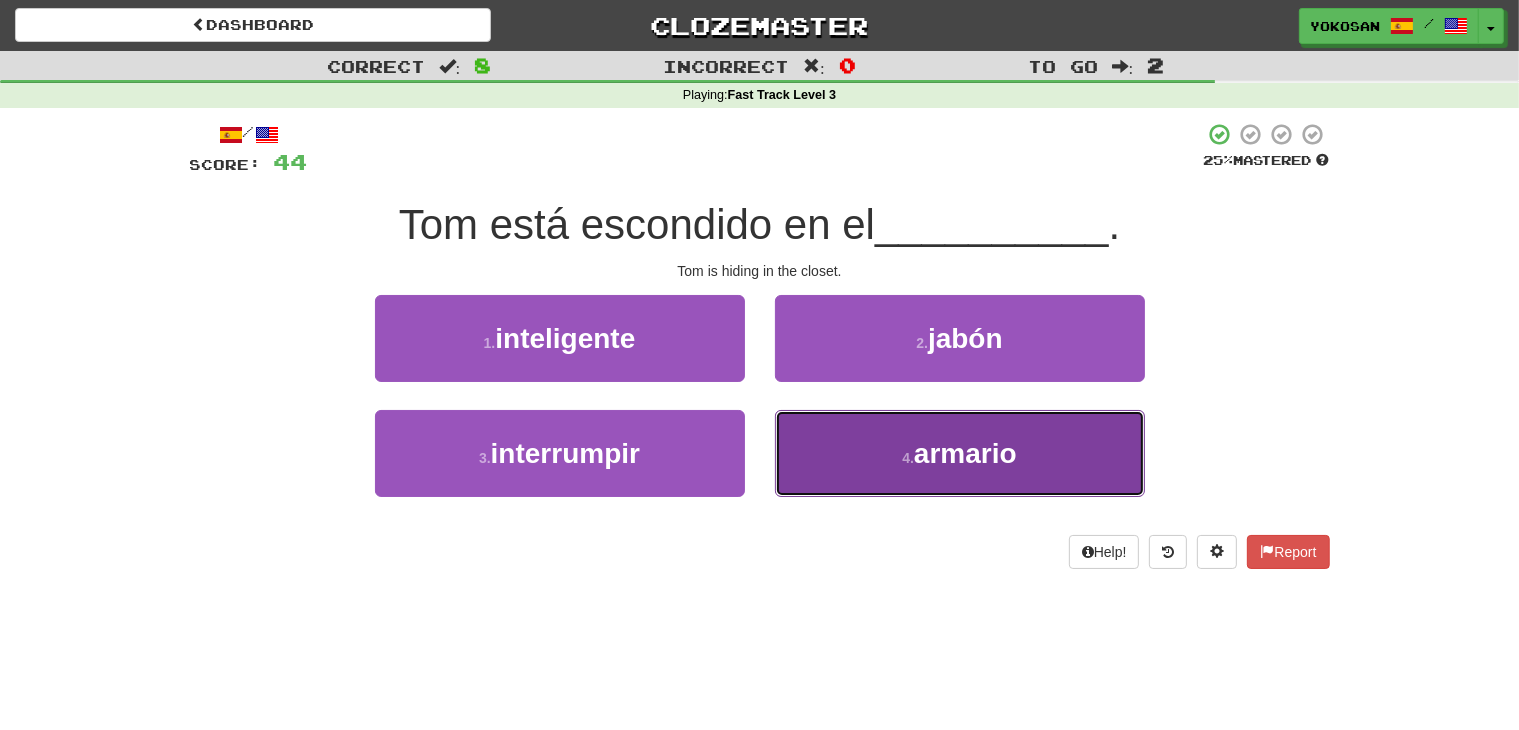 click on "4 .  armario" at bounding box center [960, 453] 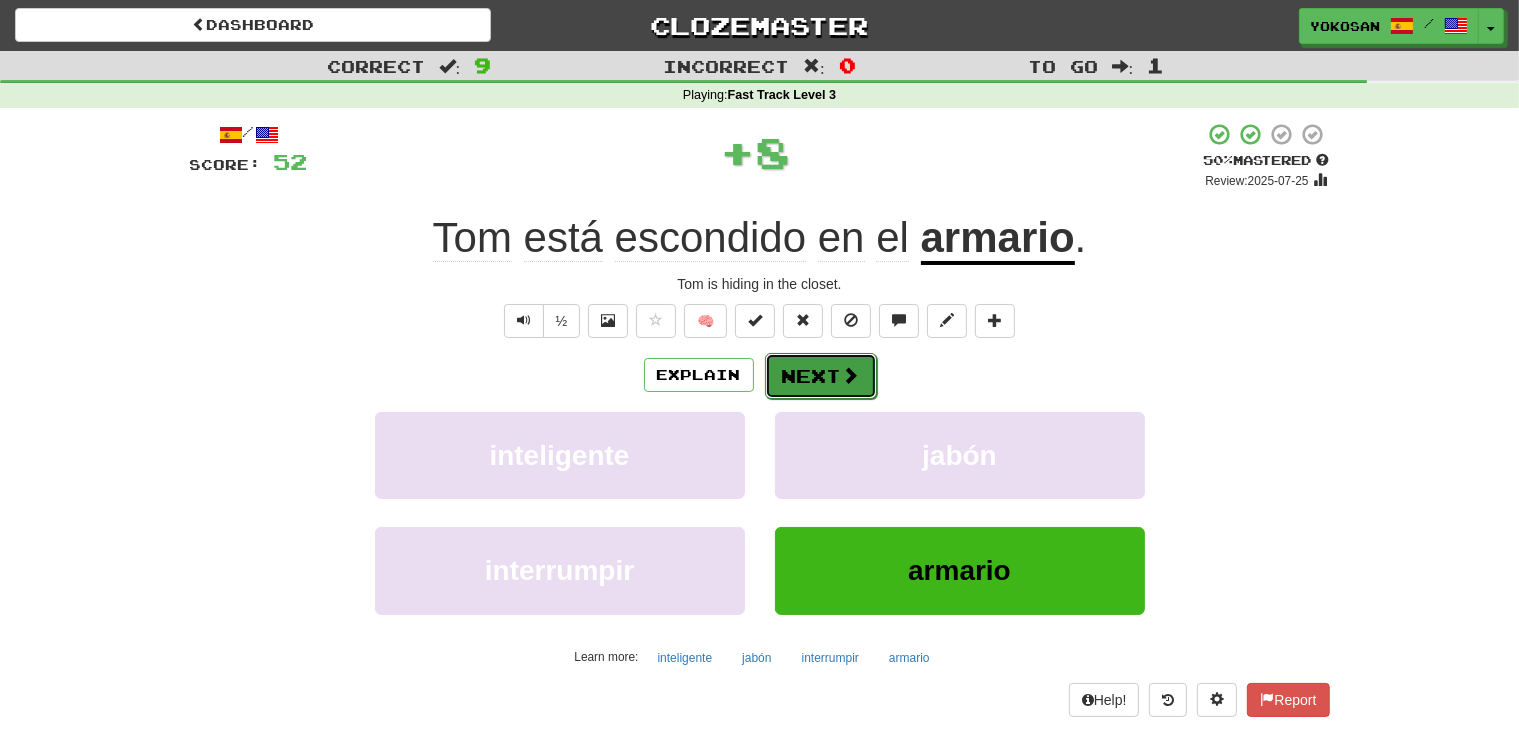 click on "Next" at bounding box center (821, 376) 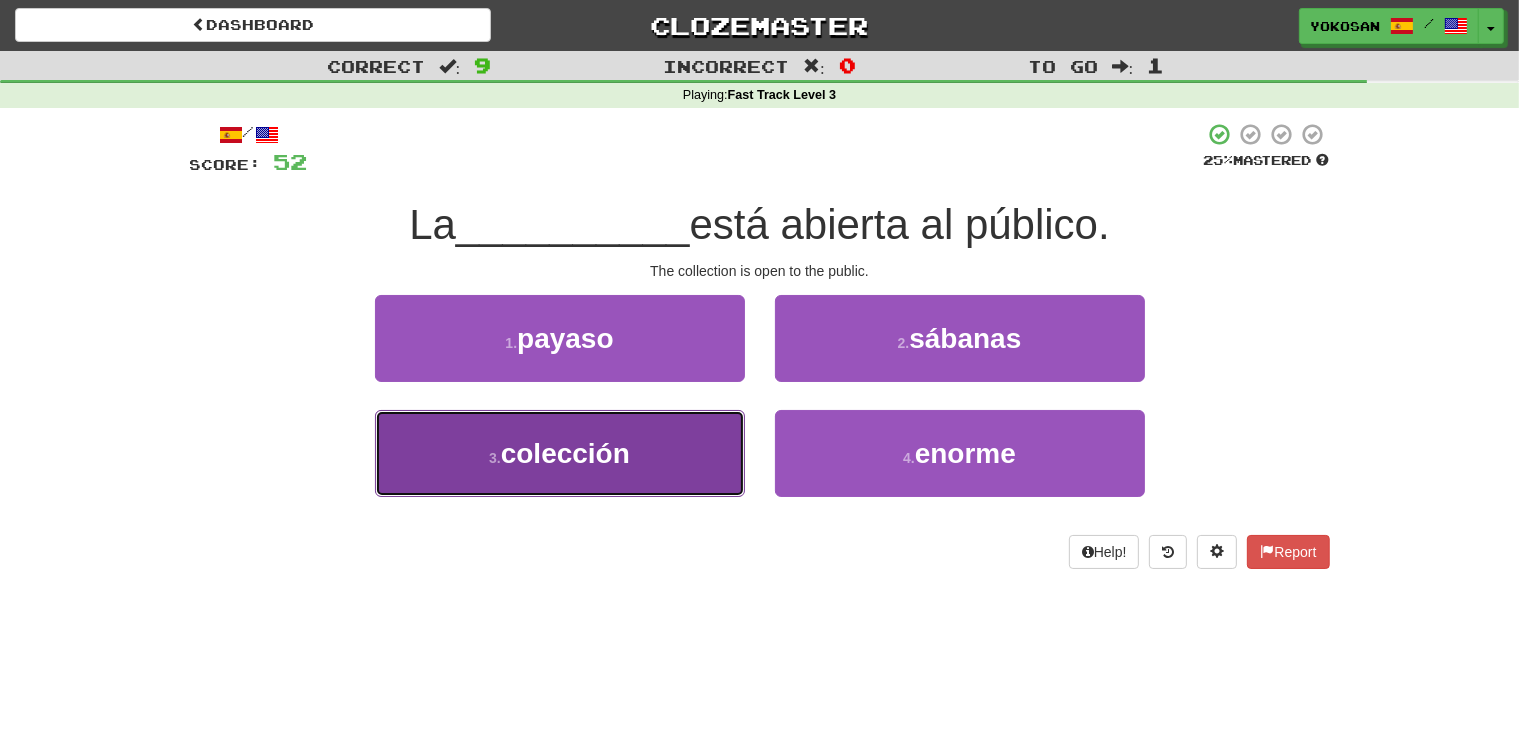 click on "3 .  colección" at bounding box center [560, 453] 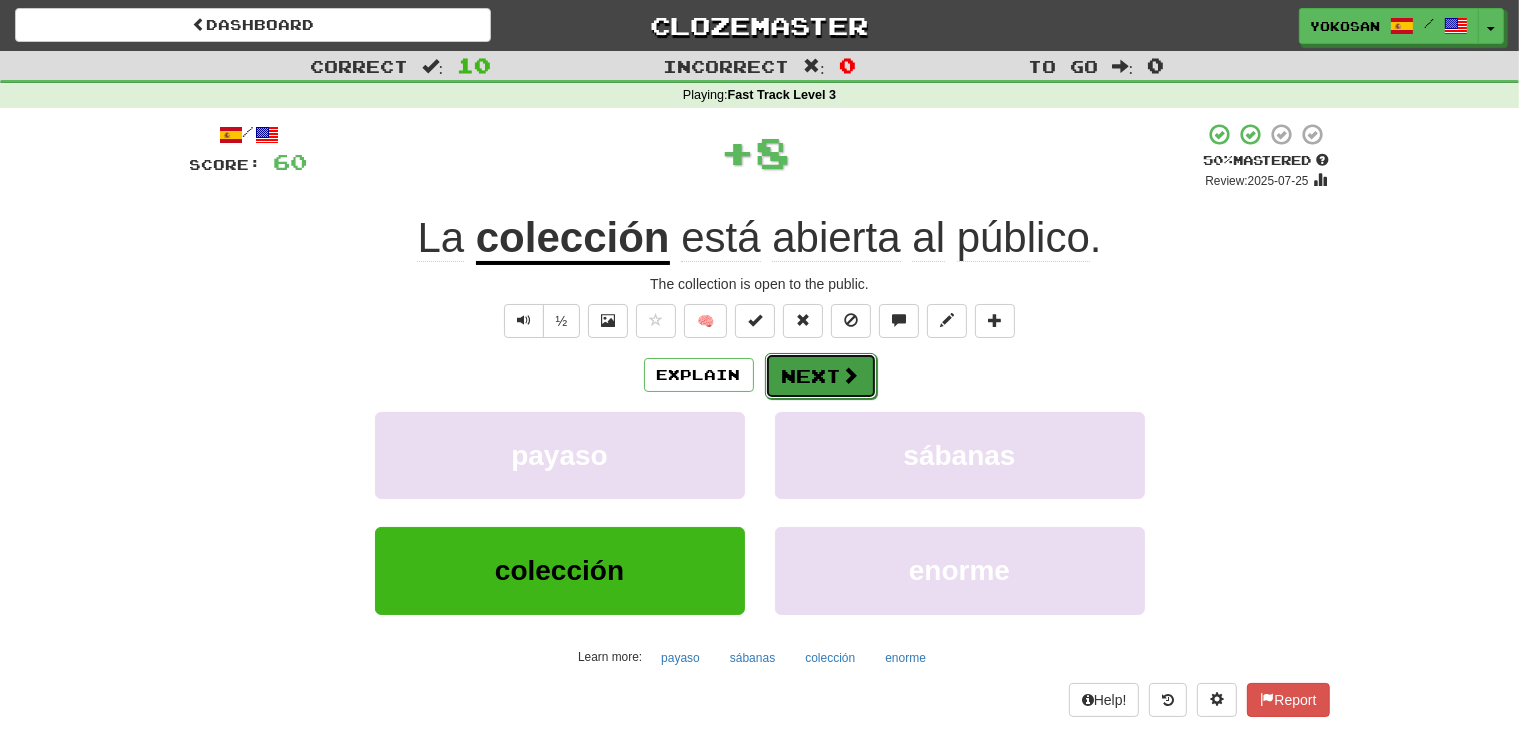 click on "Next" at bounding box center [821, 376] 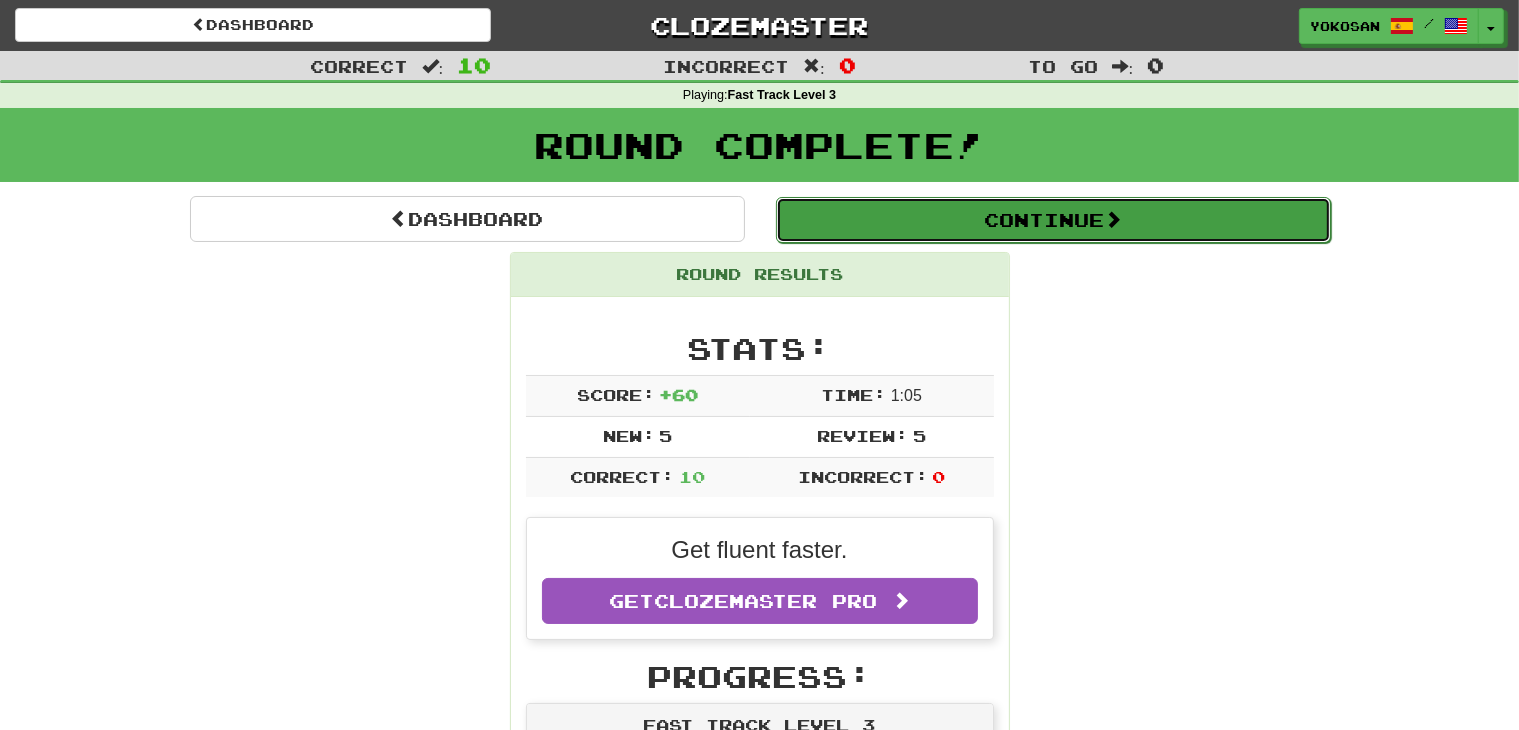 click on "Continue" at bounding box center [1053, 220] 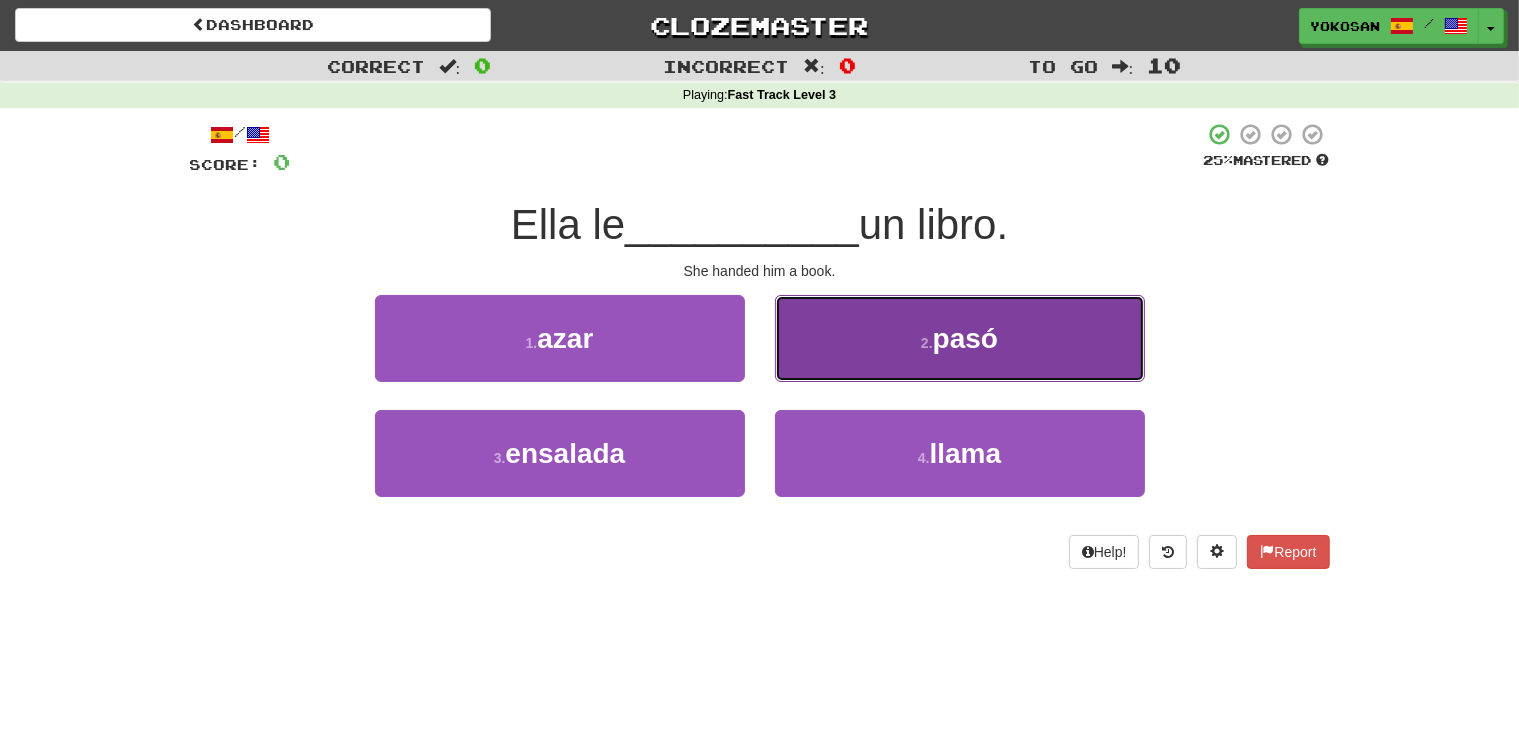 click on "2 .  pasó" at bounding box center [960, 338] 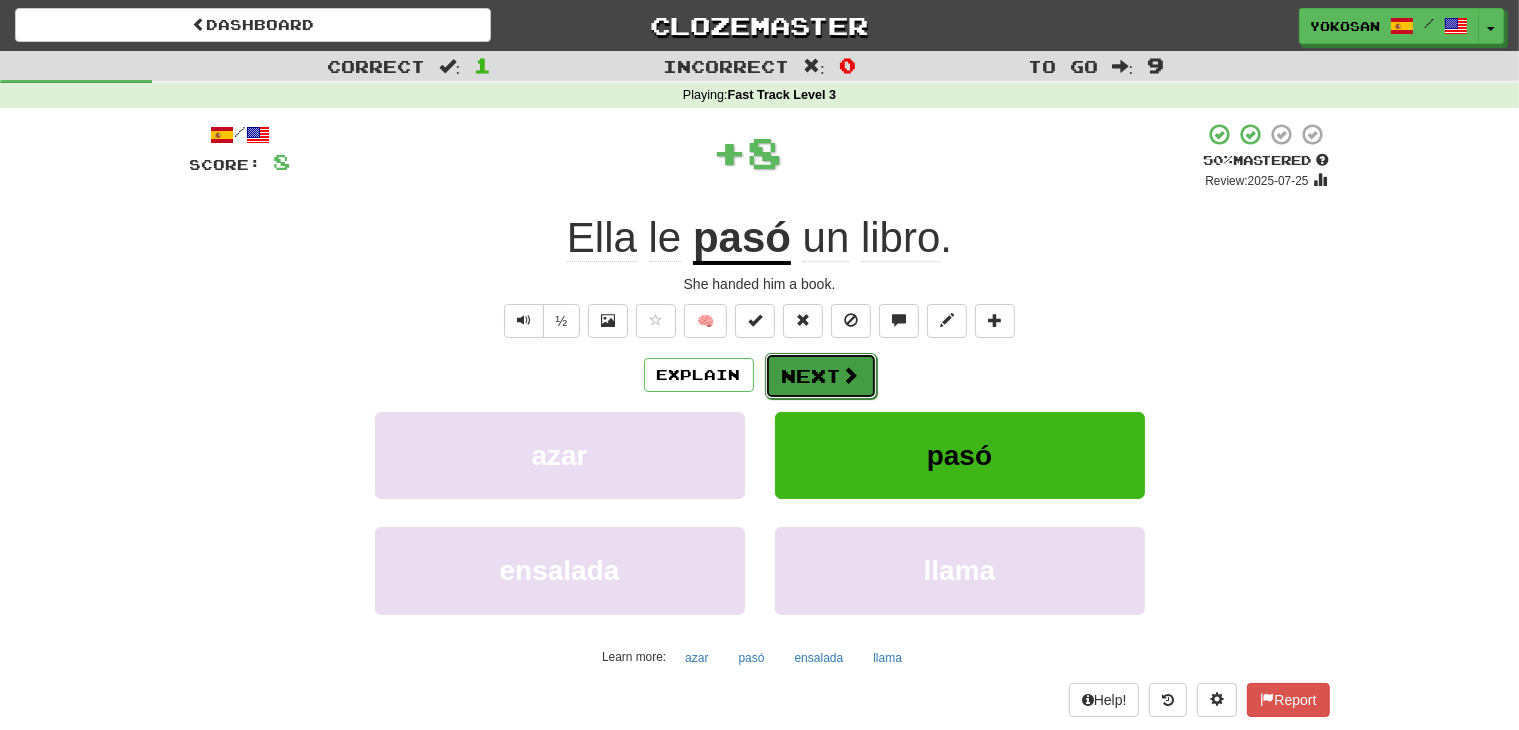 click at bounding box center (851, 375) 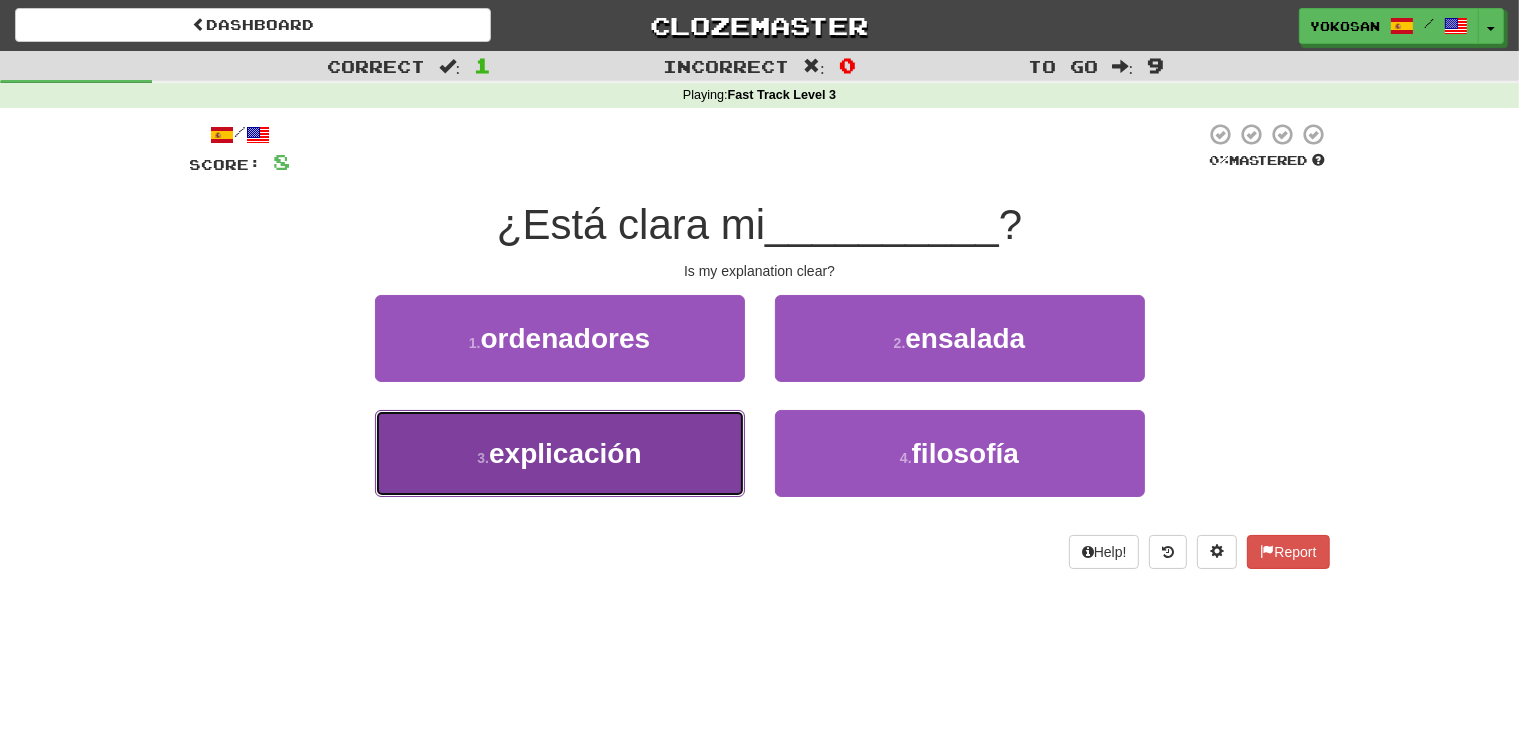click on "3 .  explicación" at bounding box center (560, 453) 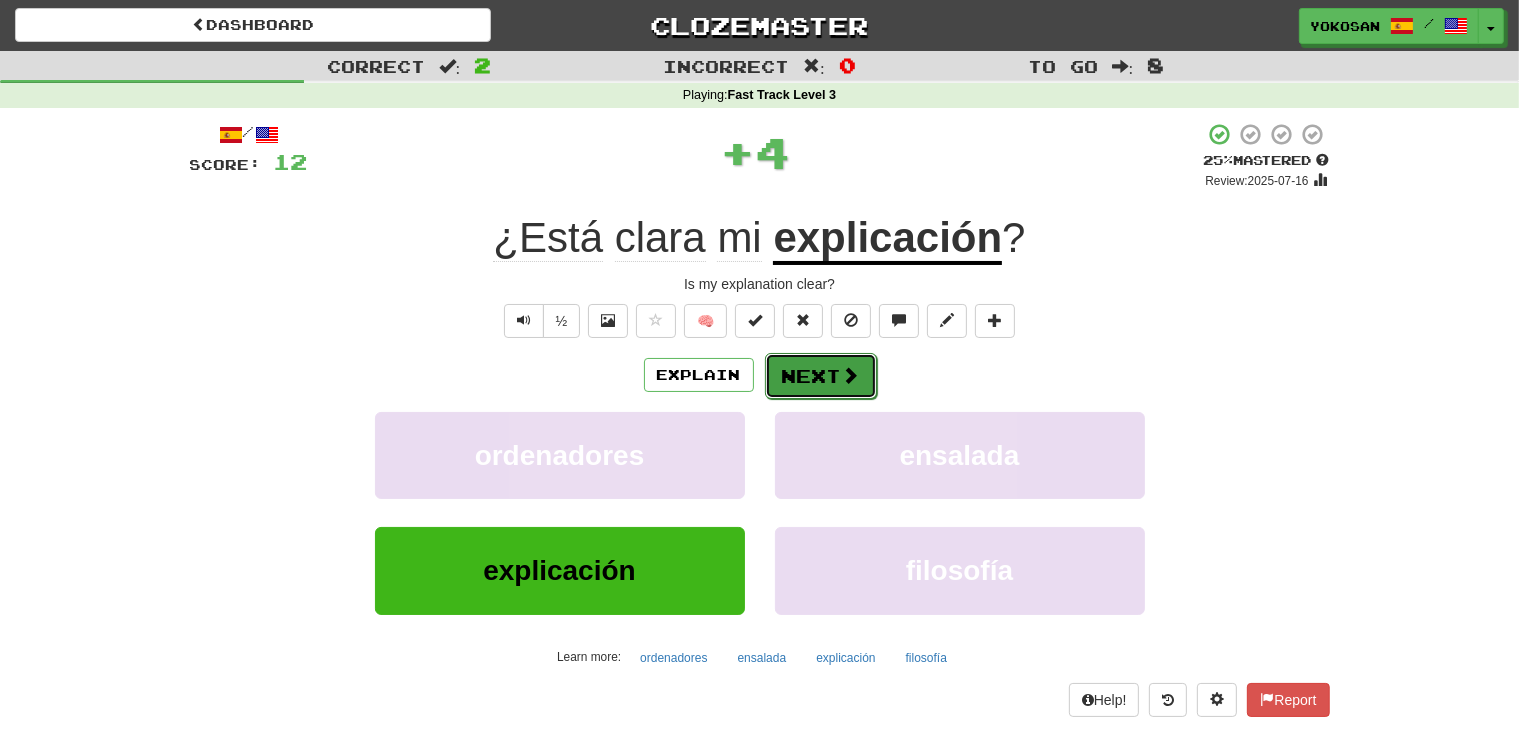 click on "Next" at bounding box center [821, 376] 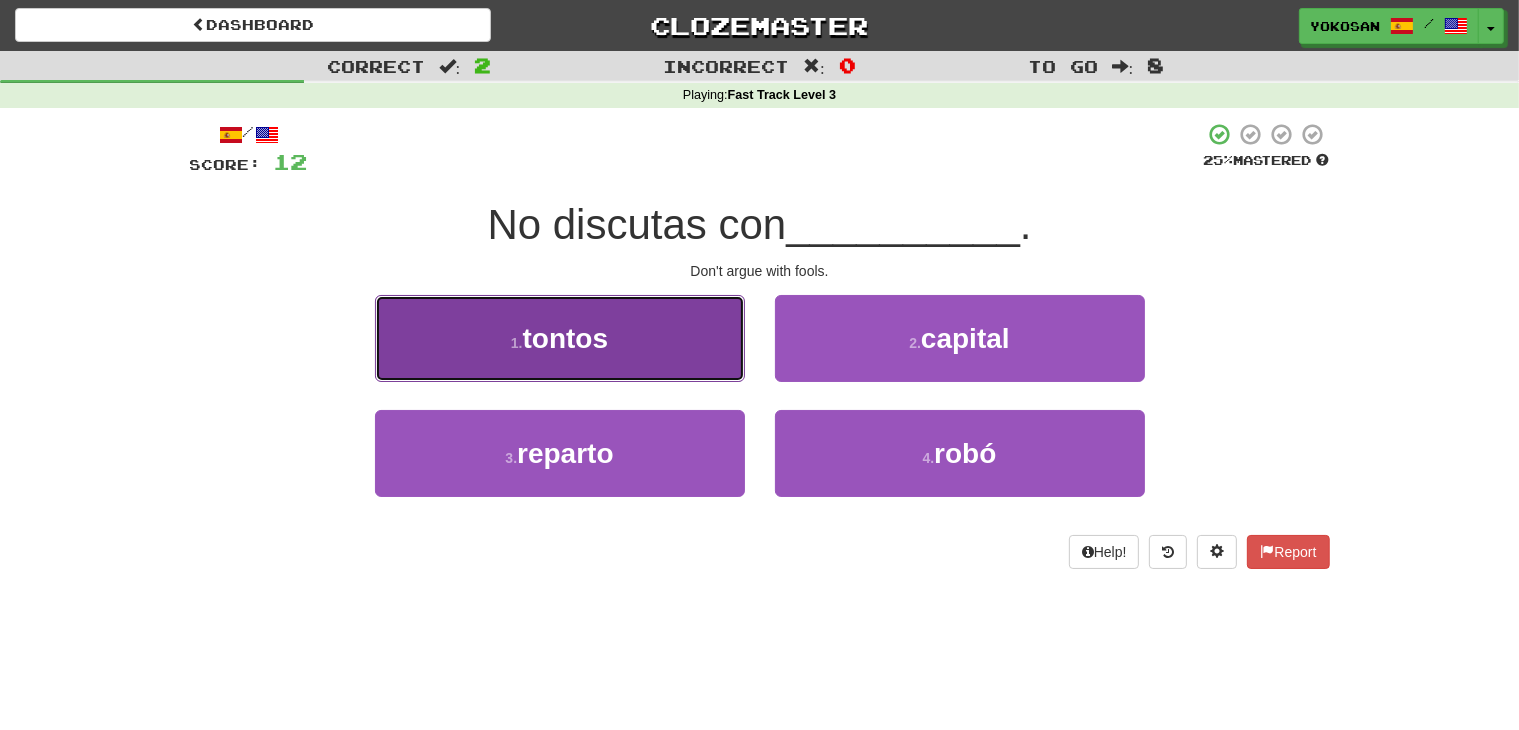 click on "1 .  tontos" at bounding box center [560, 338] 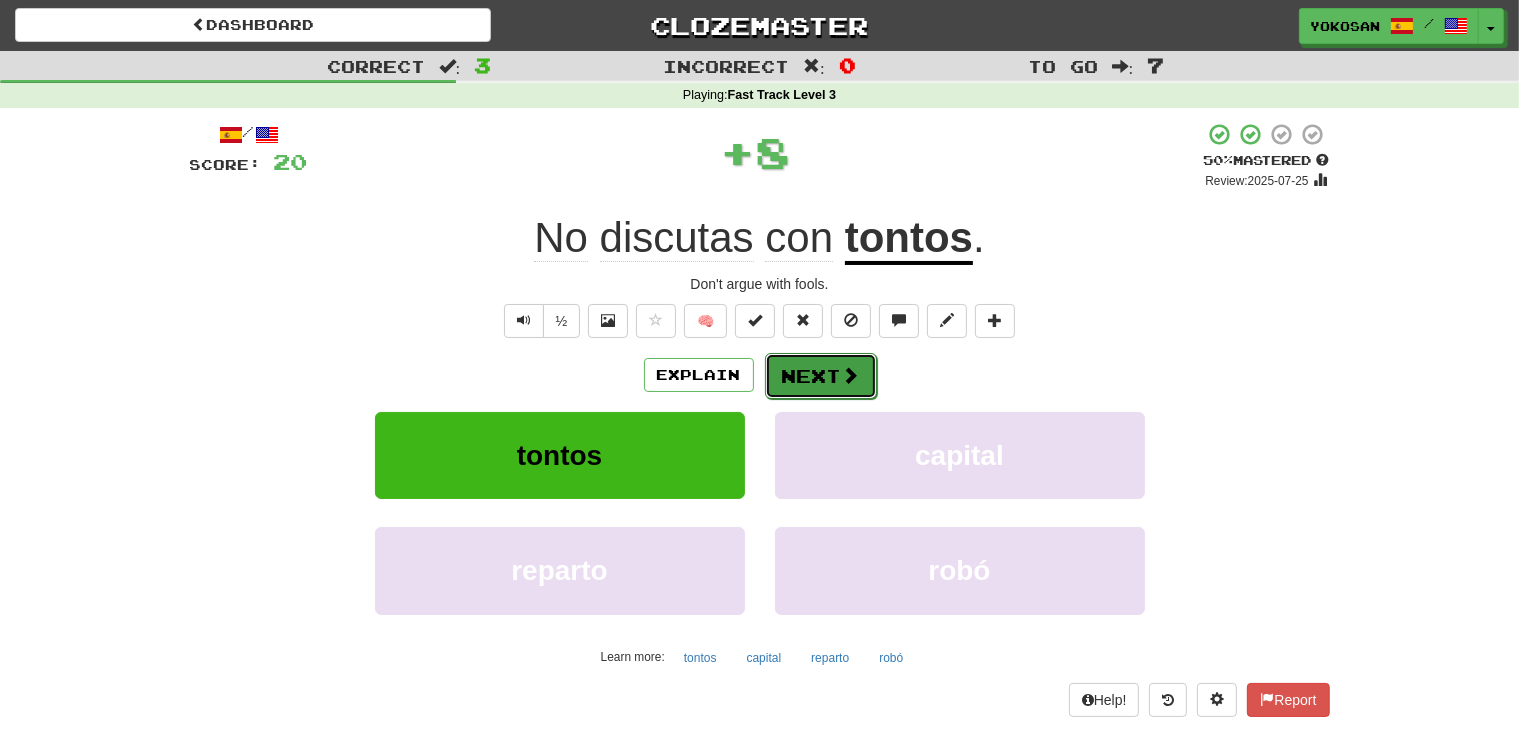click on "Next" at bounding box center (821, 376) 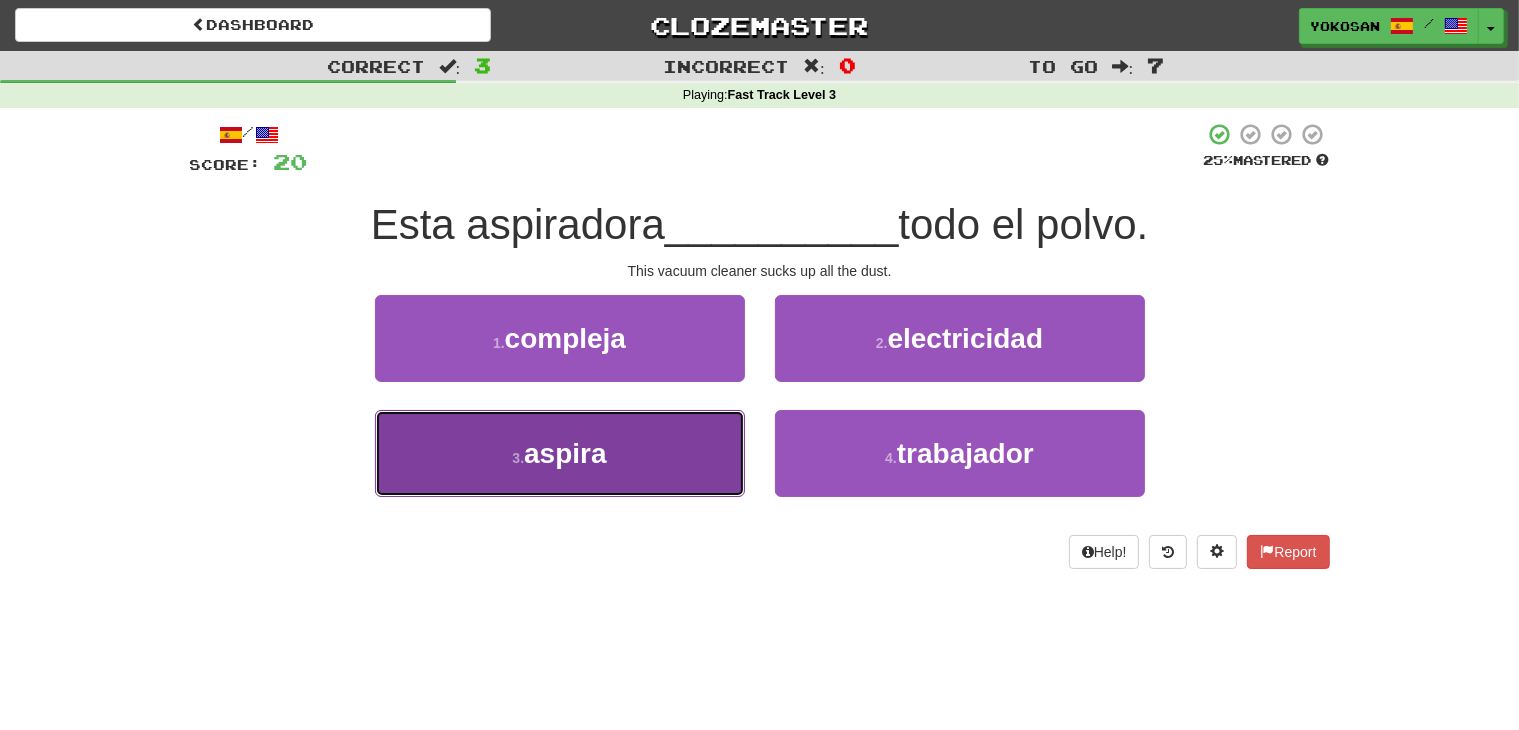 click on "3 .  aspira" at bounding box center (560, 453) 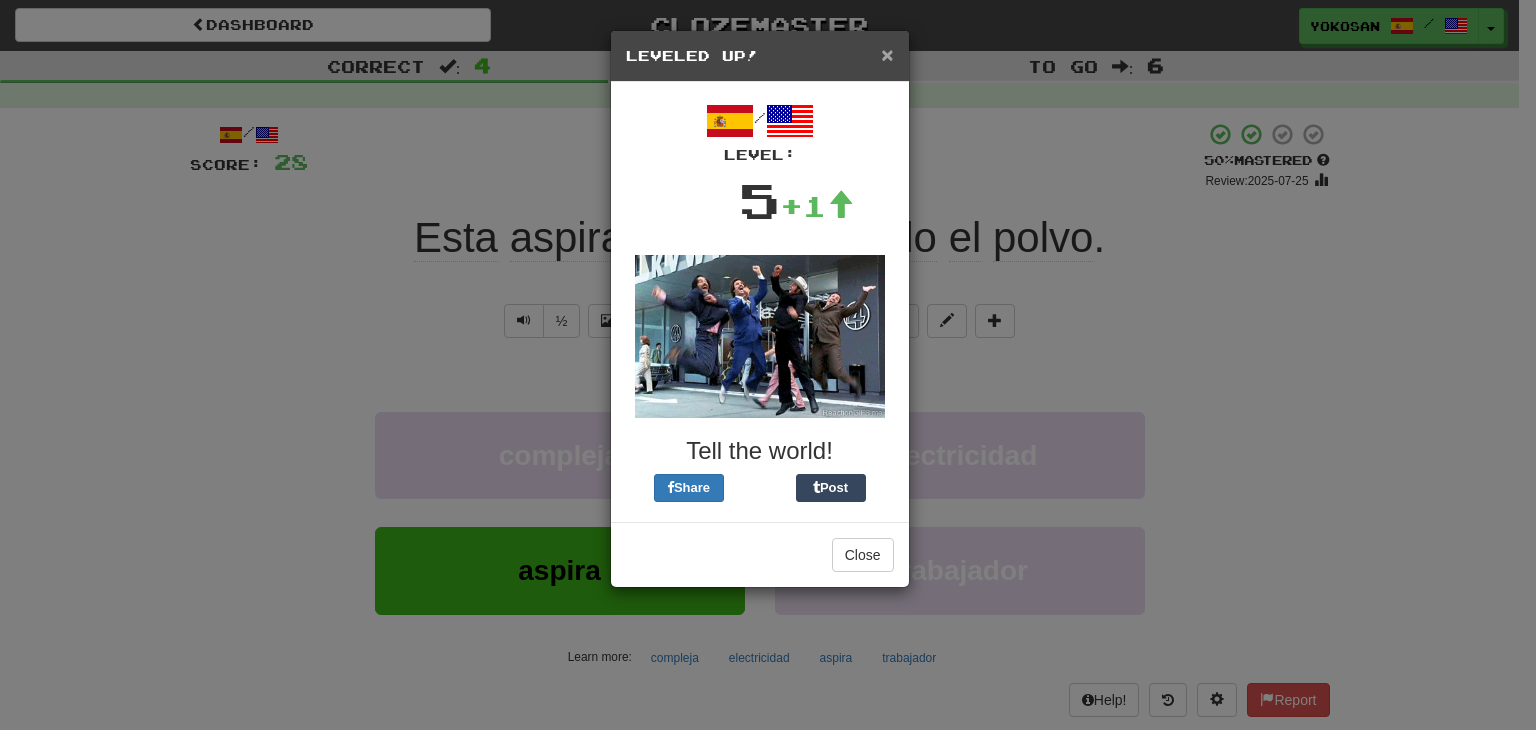click on "×" at bounding box center [887, 54] 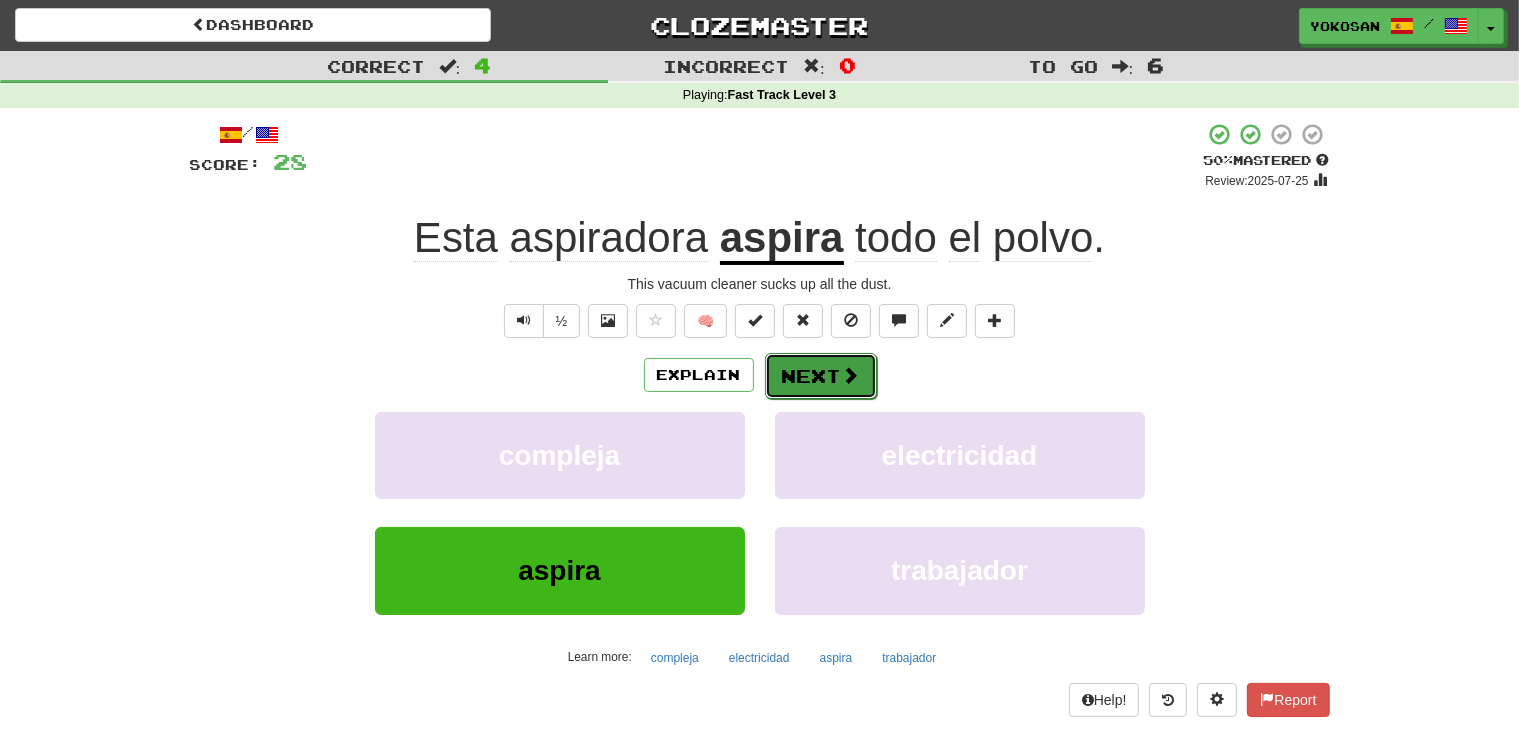 click on "Next" at bounding box center [821, 376] 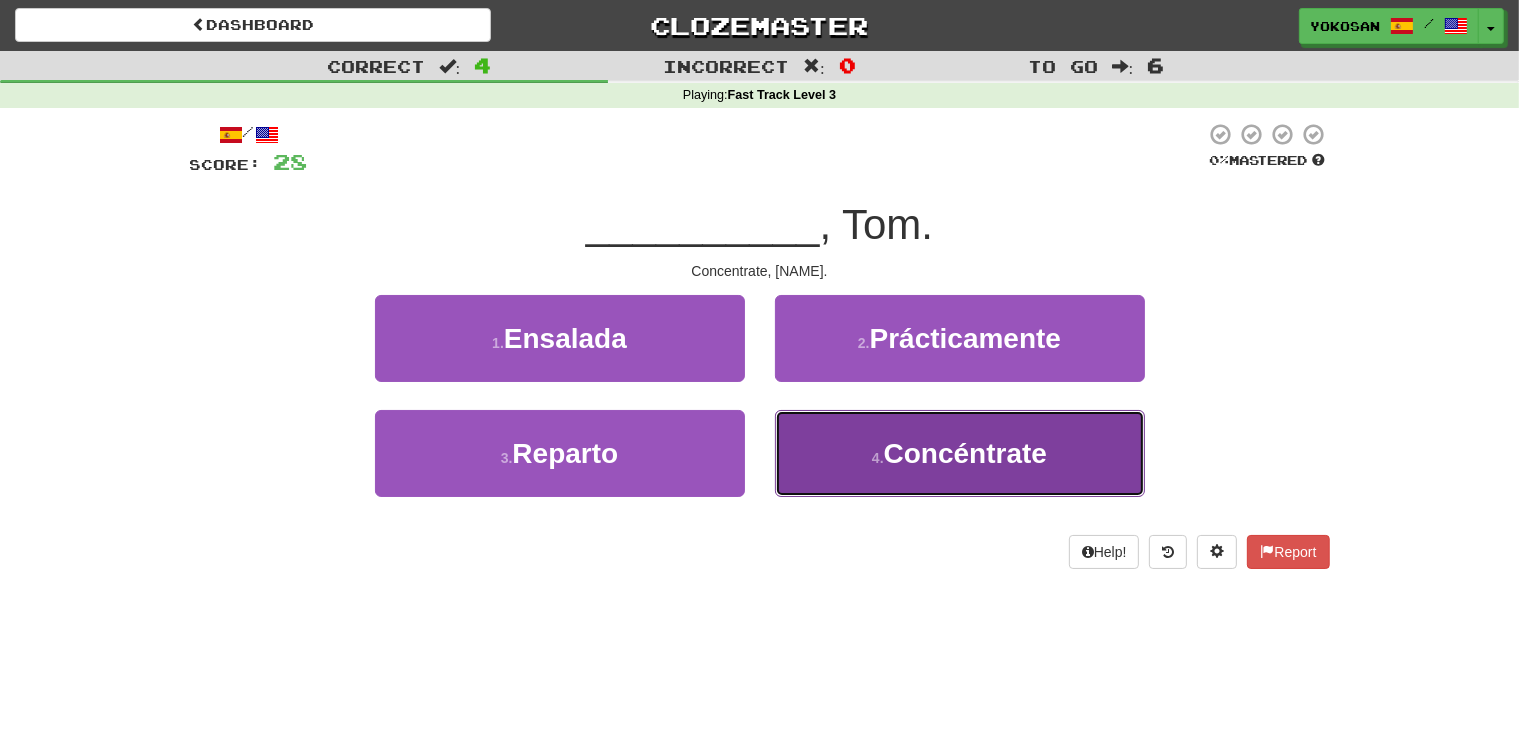 click on "4 .  Concéntrate" at bounding box center (960, 453) 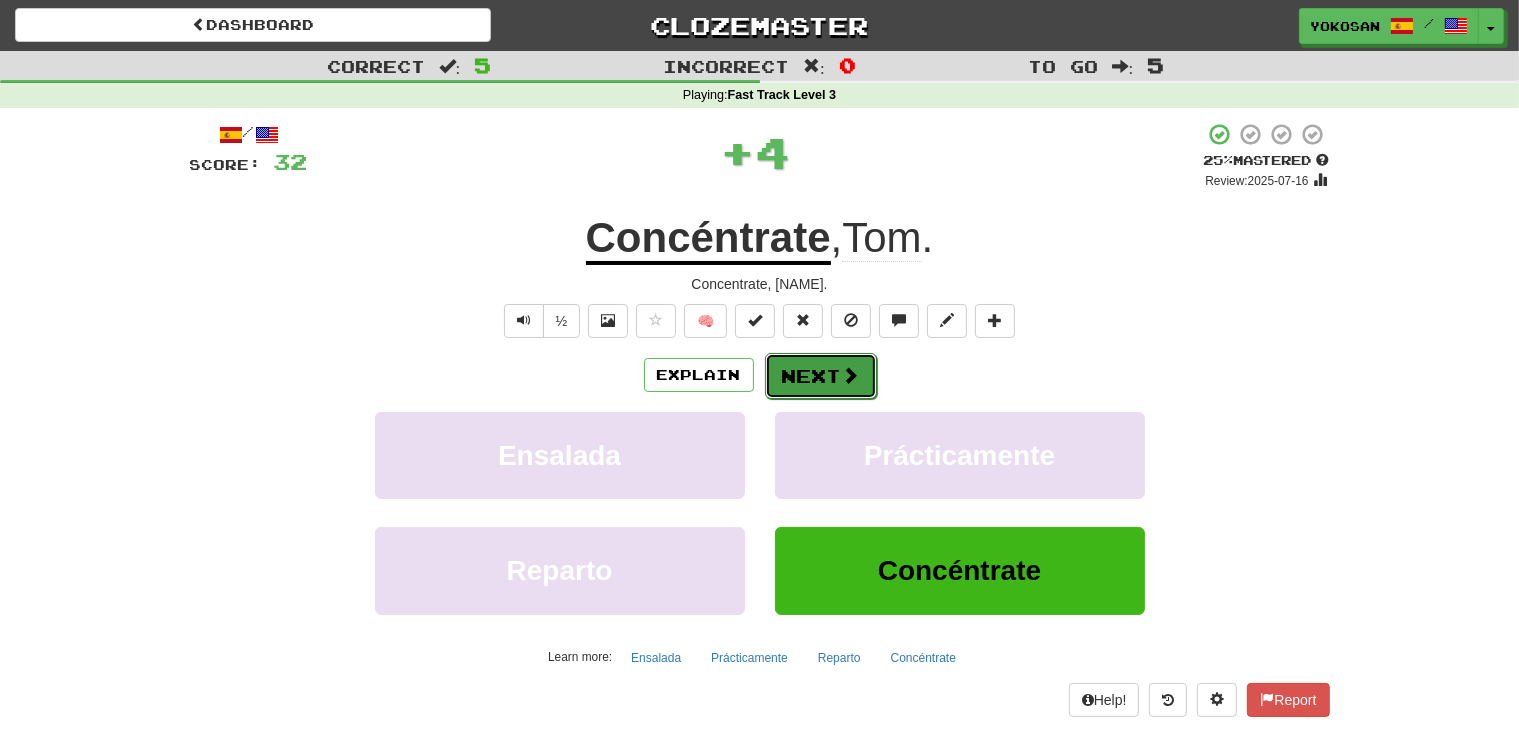 click on "Next" at bounding box center (821, 376) 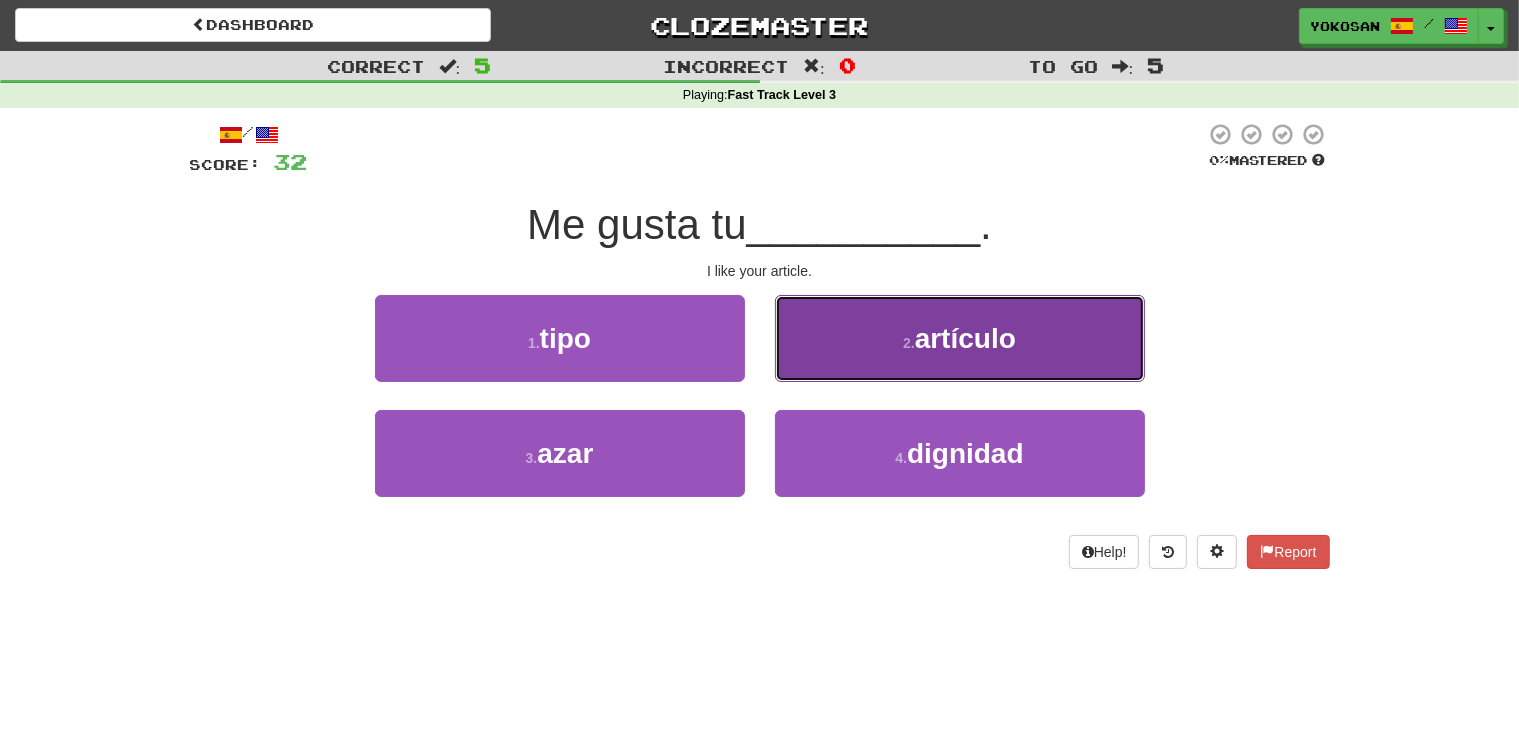 click on "2 .  artículo" at bounding box center (960, 338) 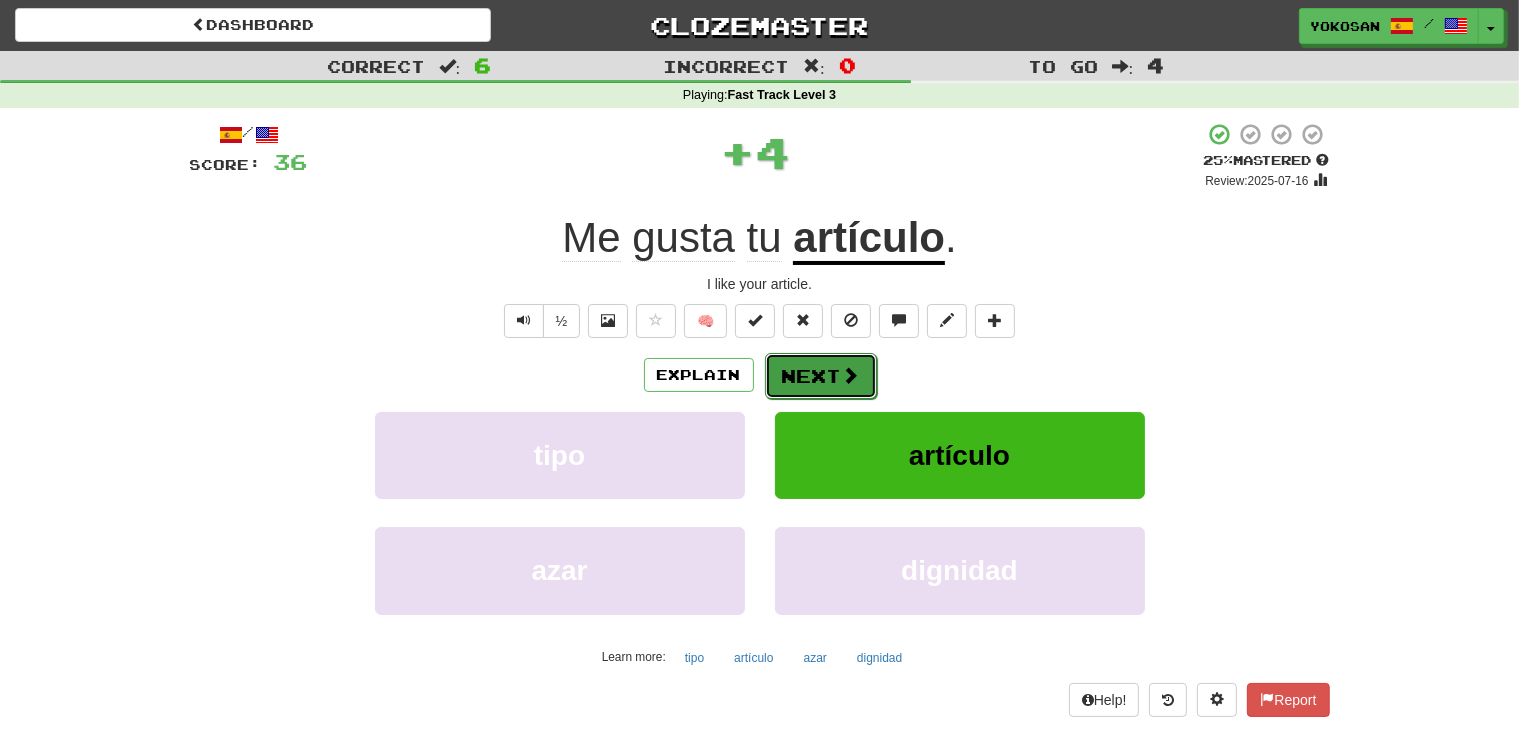 click on "Next" at bounding box center [821, 376] 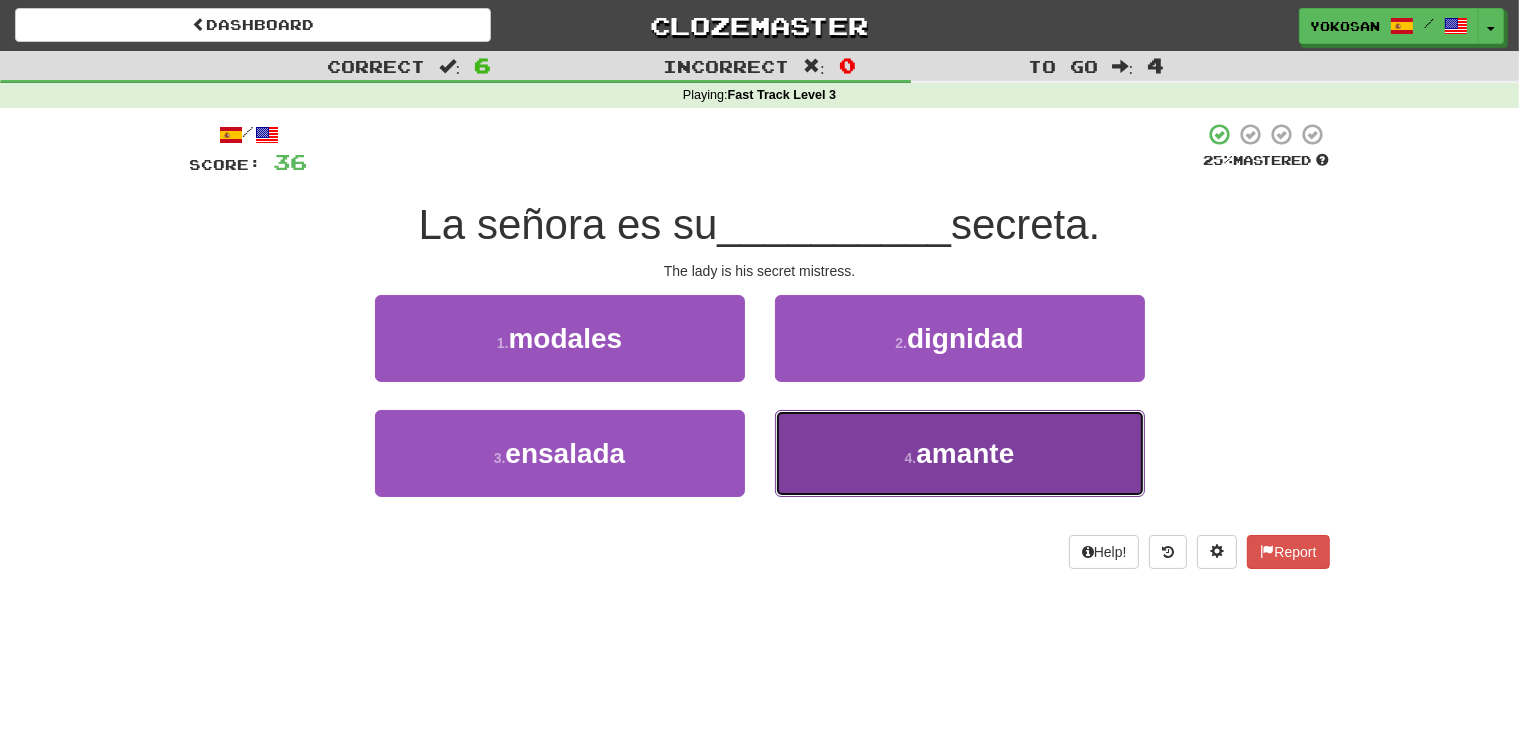click on "4 .  amante" at bounding box center (960, 453) 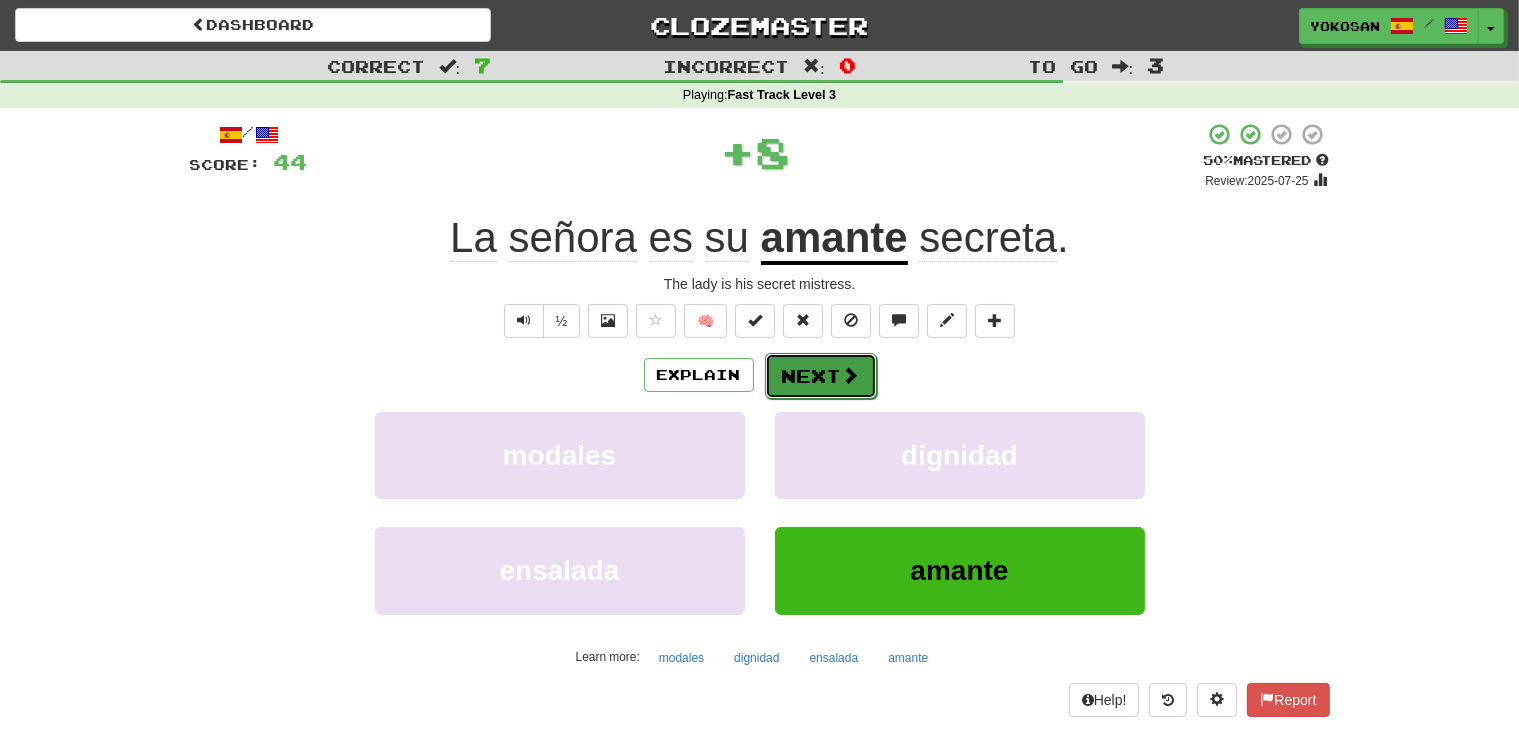 click on "Next" at bounding box center [821, 376] 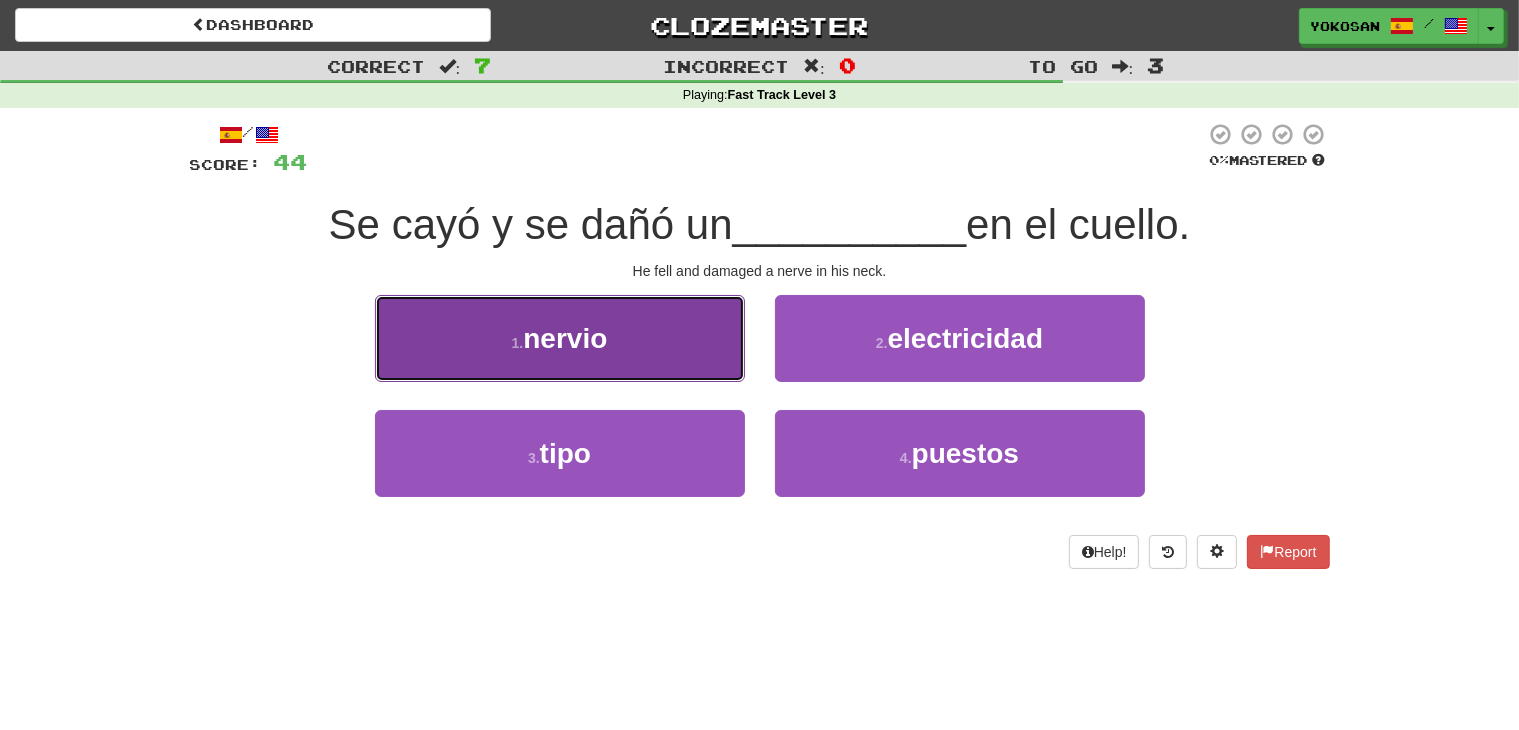 click on "1 .  nervio" at bounding box center (560, 338) 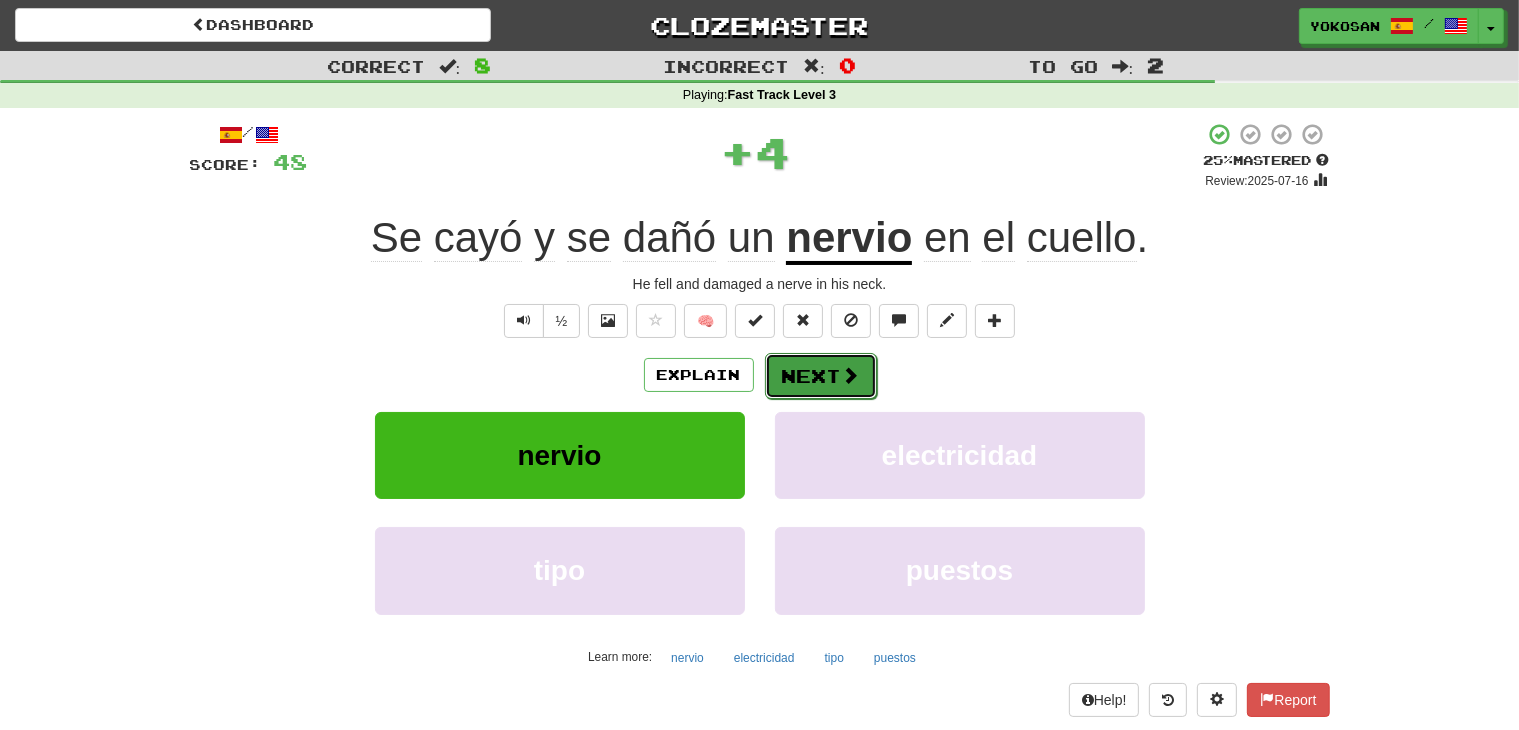 click on "Next" at bounding box center (821, 376) 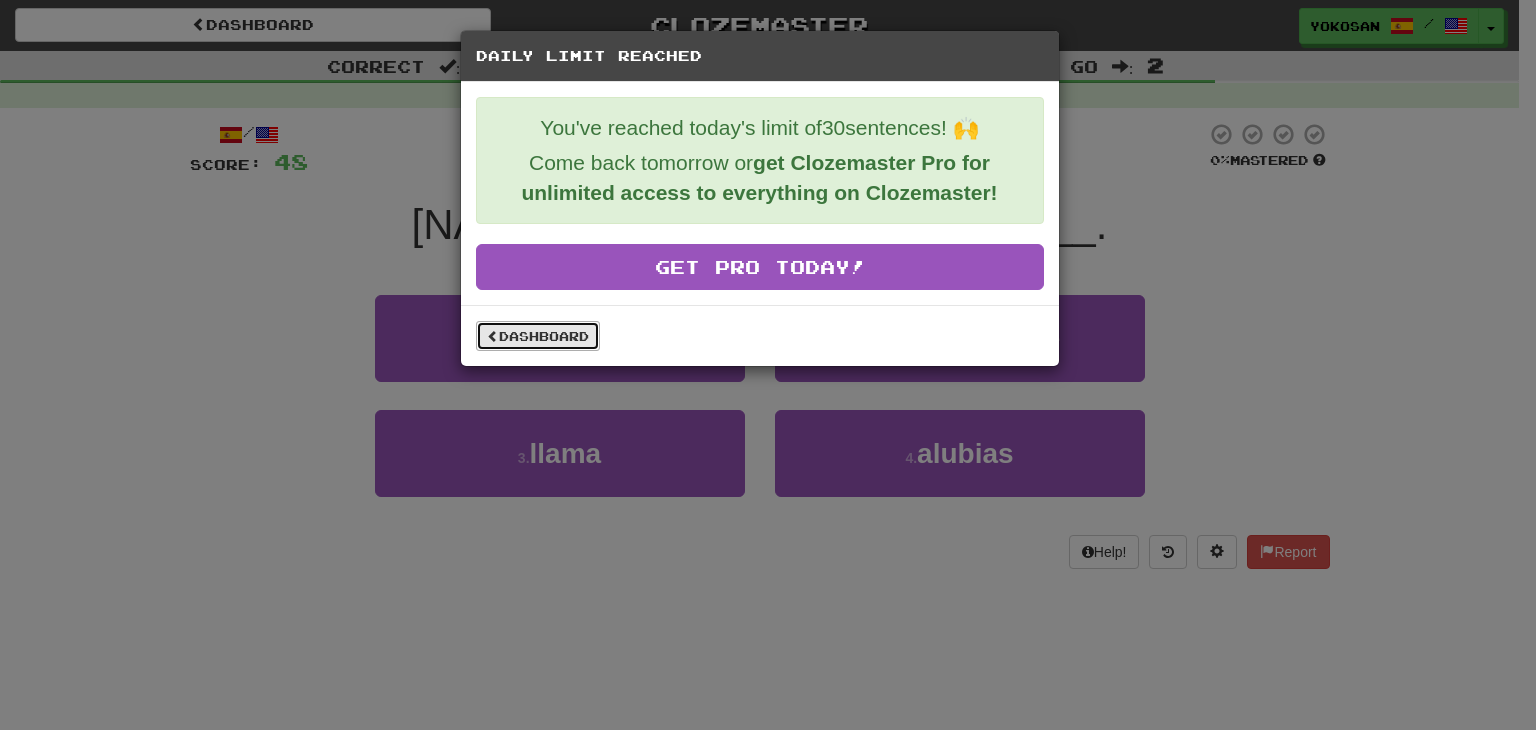 click on "Dashboard" at bounding box center (538, 336) 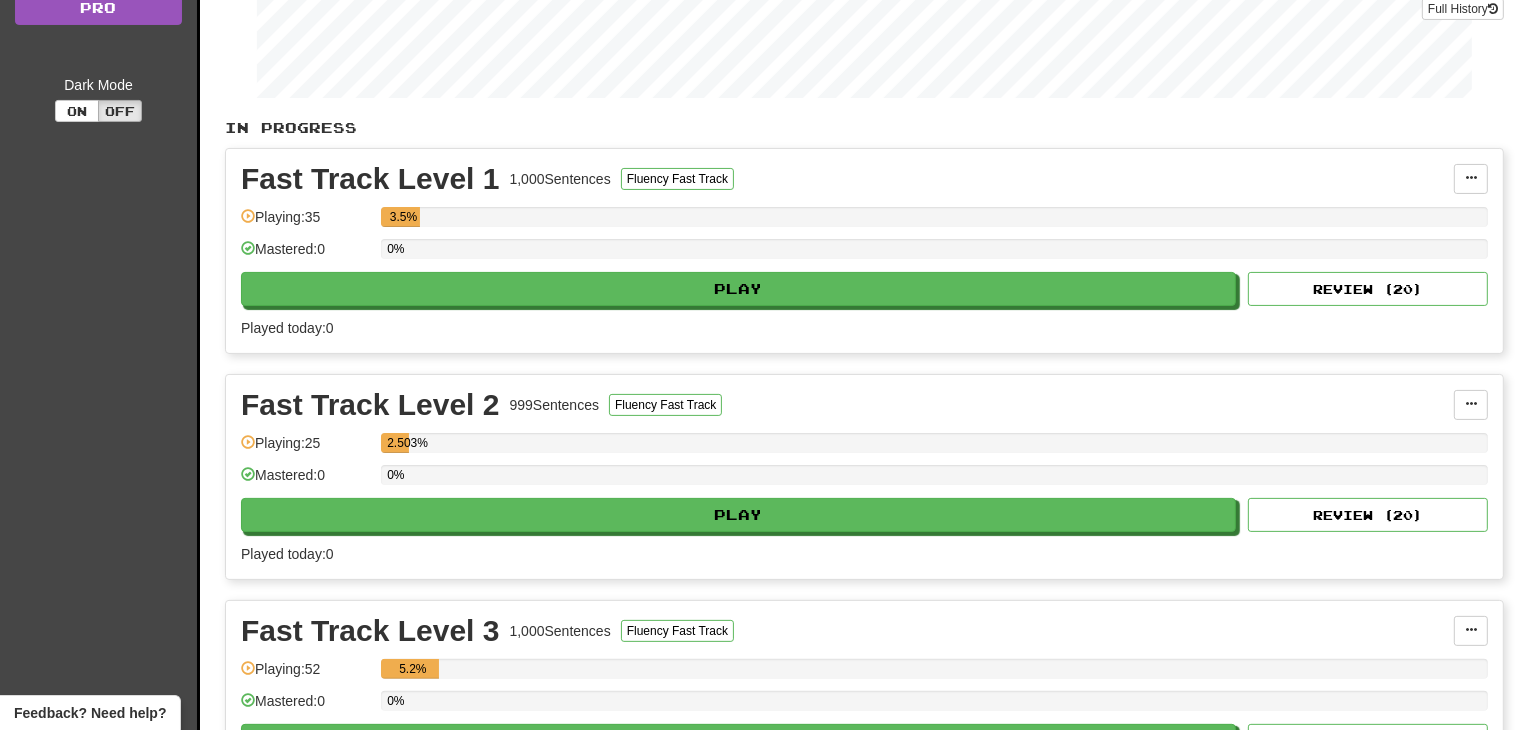 scroll, scrollTop: 266, scrollLeft: 0, axis: vertical 